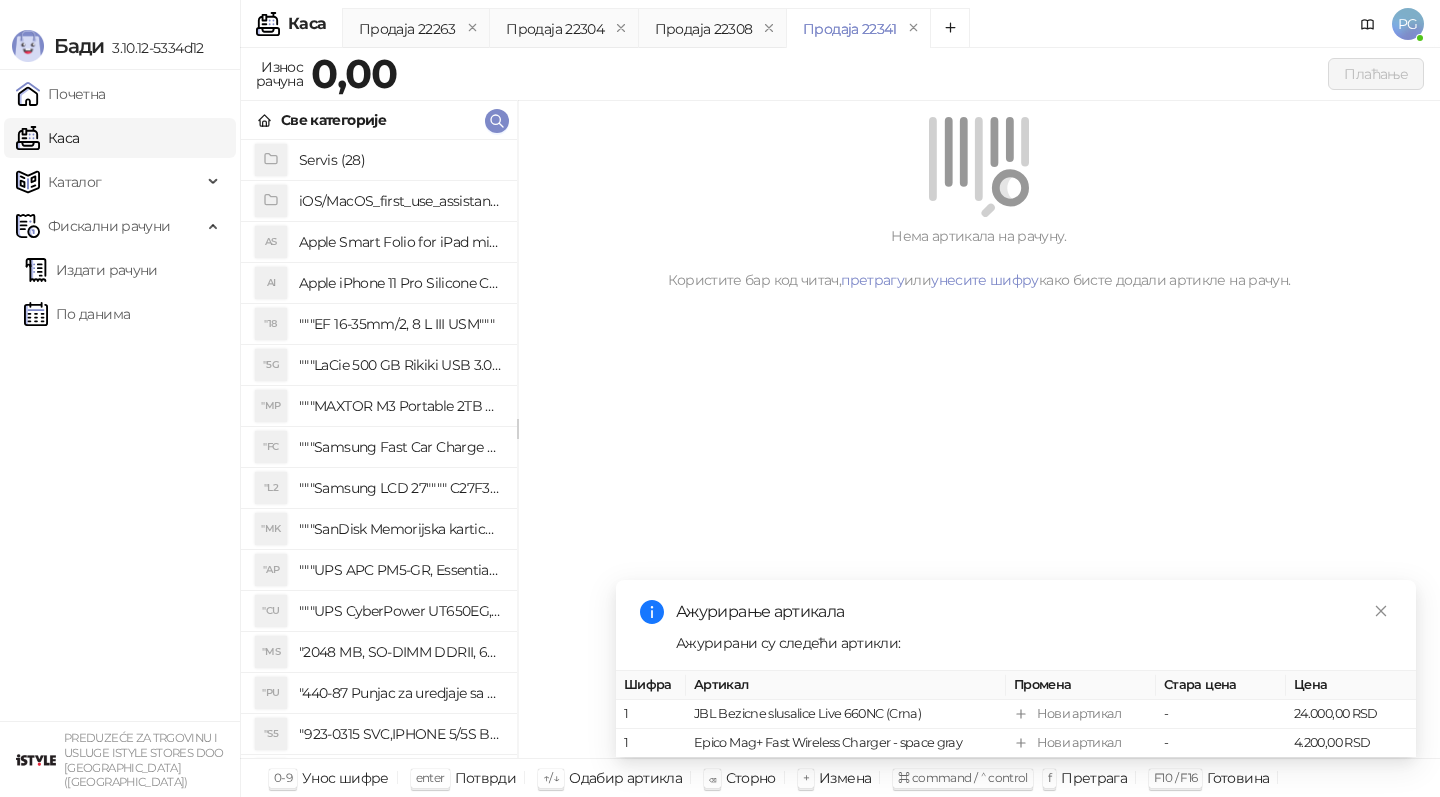 scroll, scrollTop: 0, scrollLeft: 0, axis: both 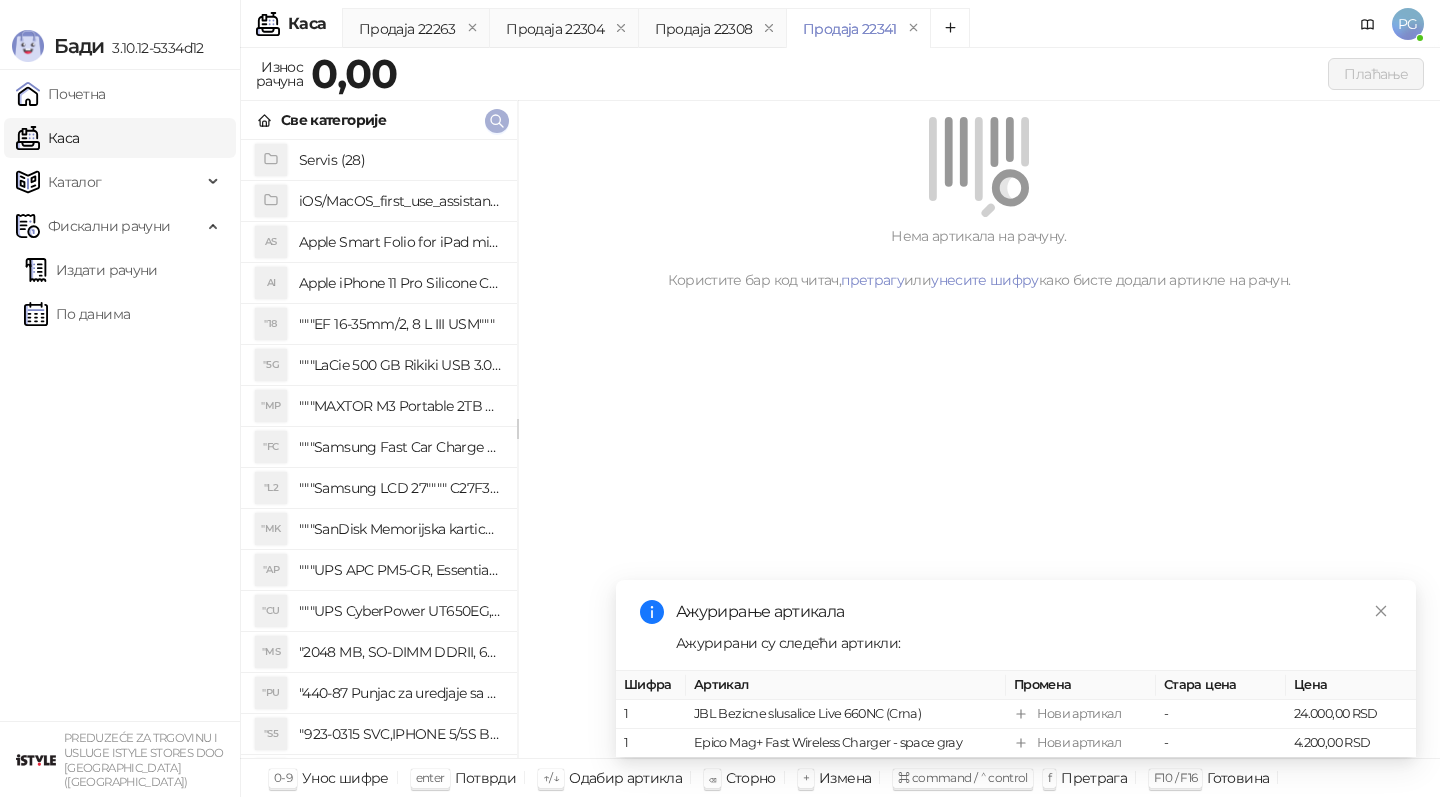 click 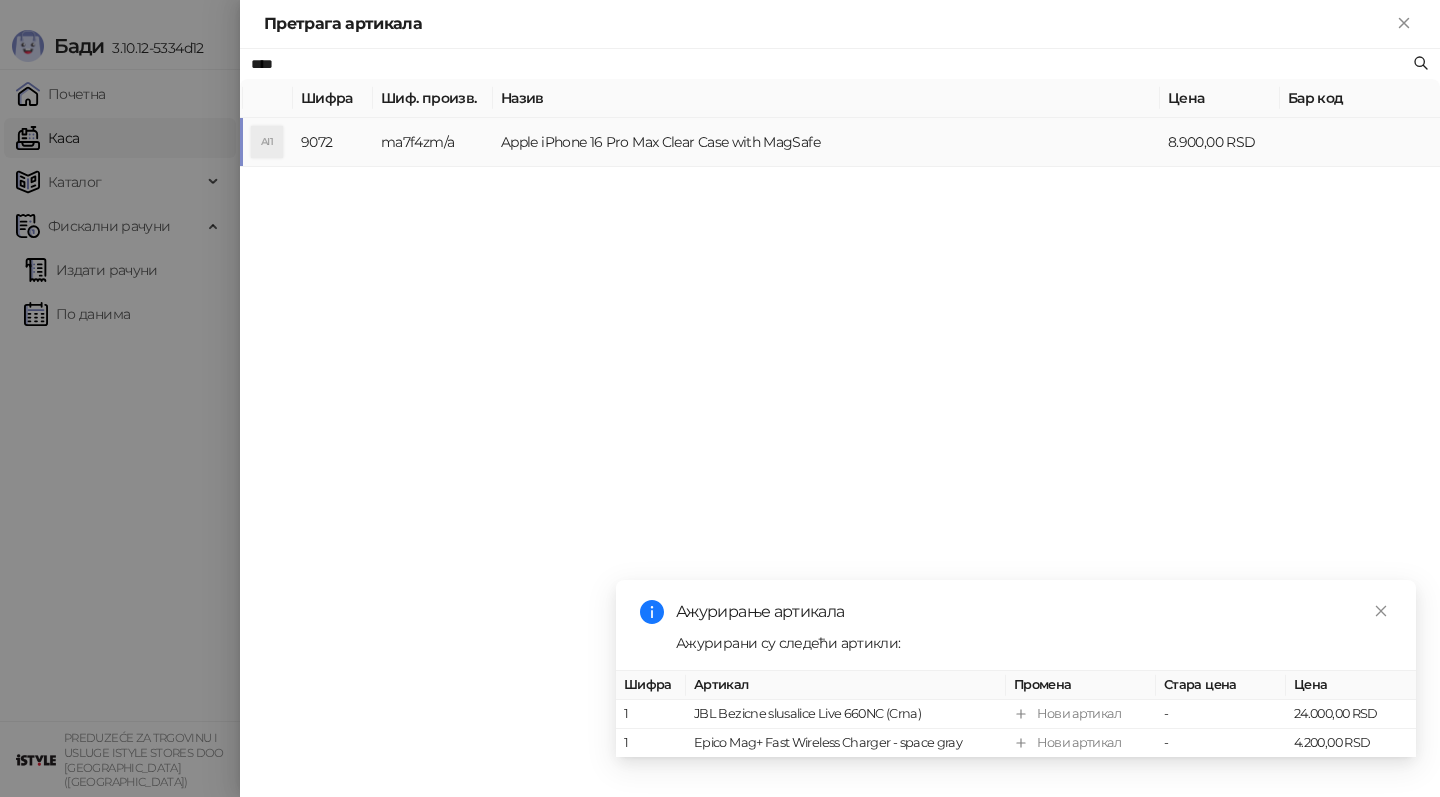 click on "Apple iPhone 16 Pro Max Clear Case with MagSafe" at bounding box center [826, 142] 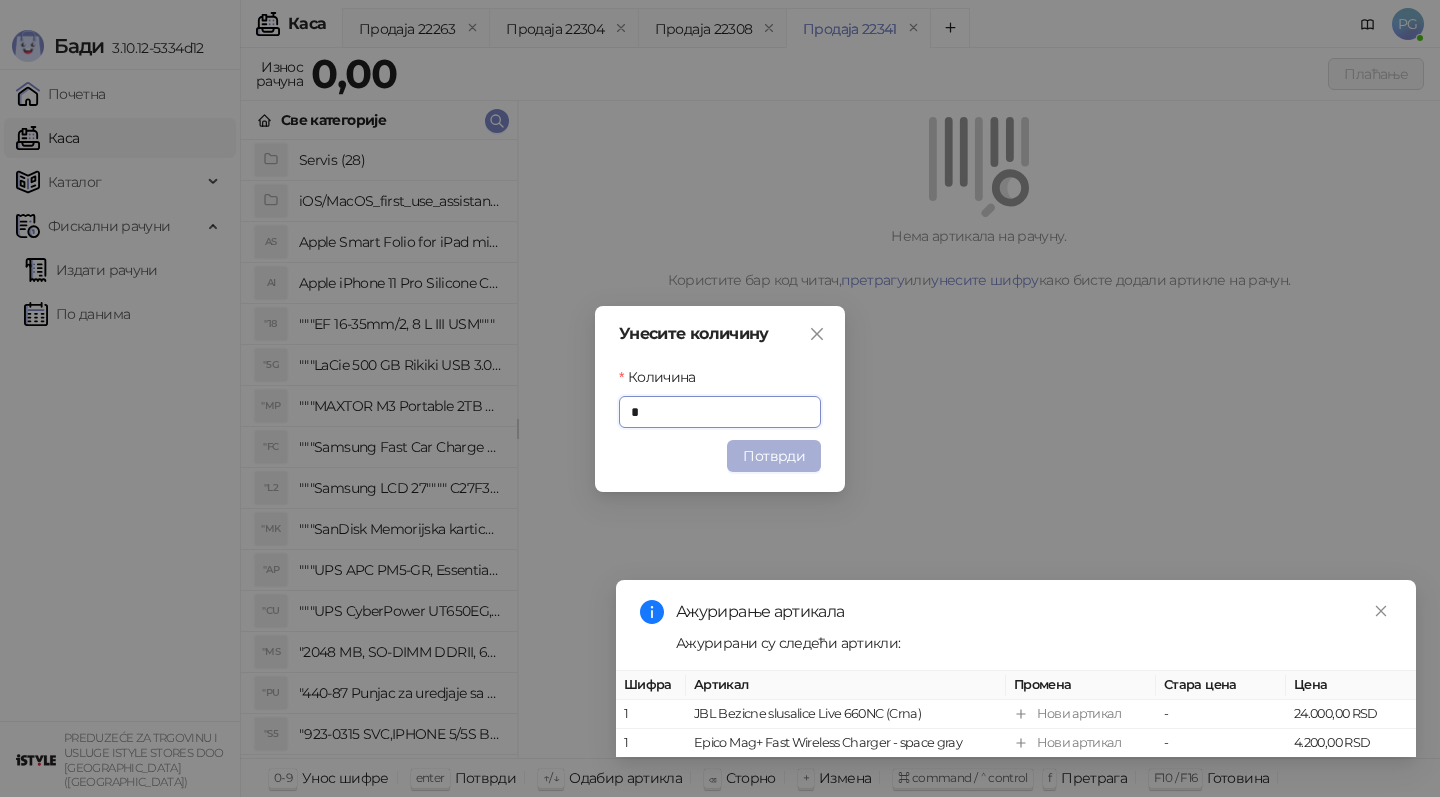 click on "Потврди" at bounding box center [774, 456] 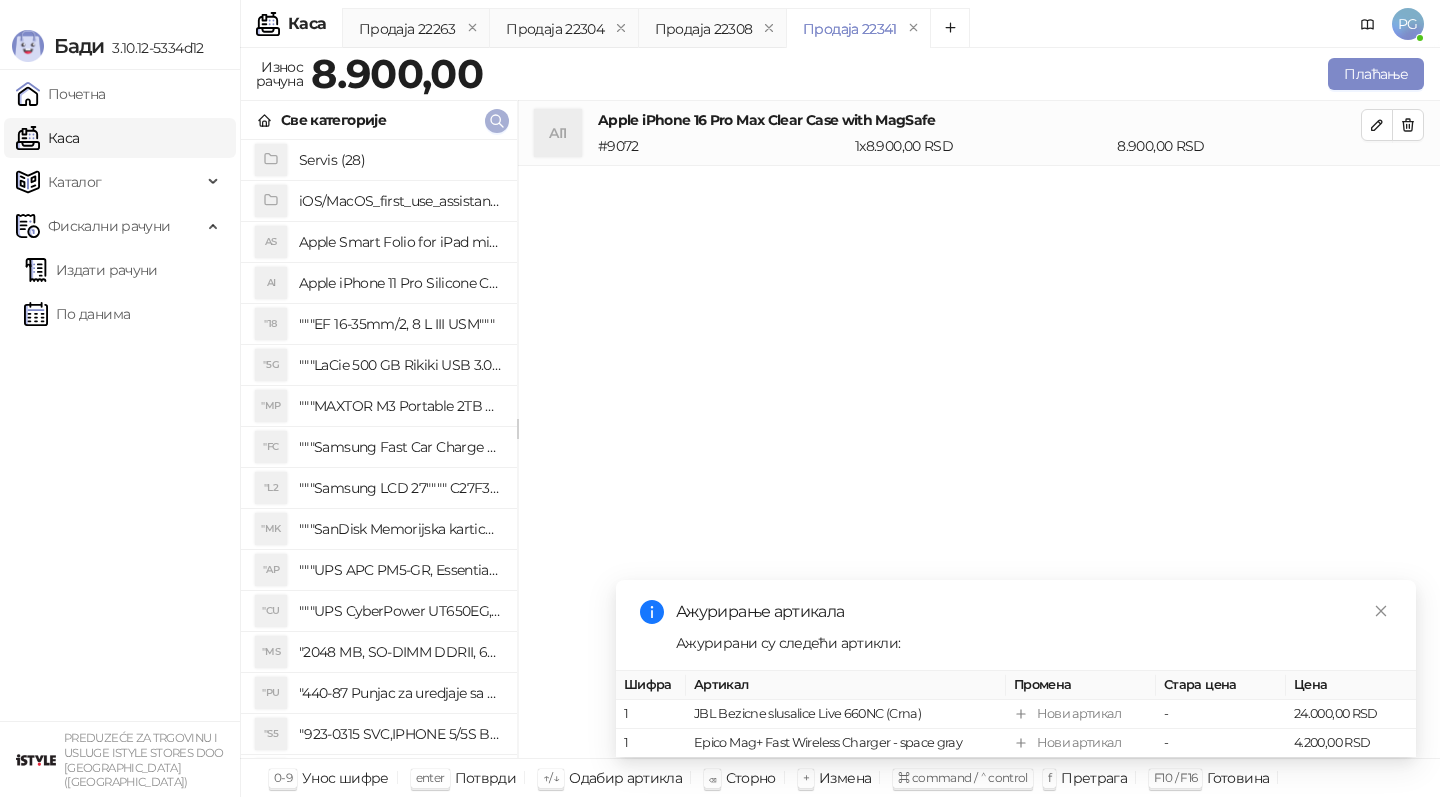 click 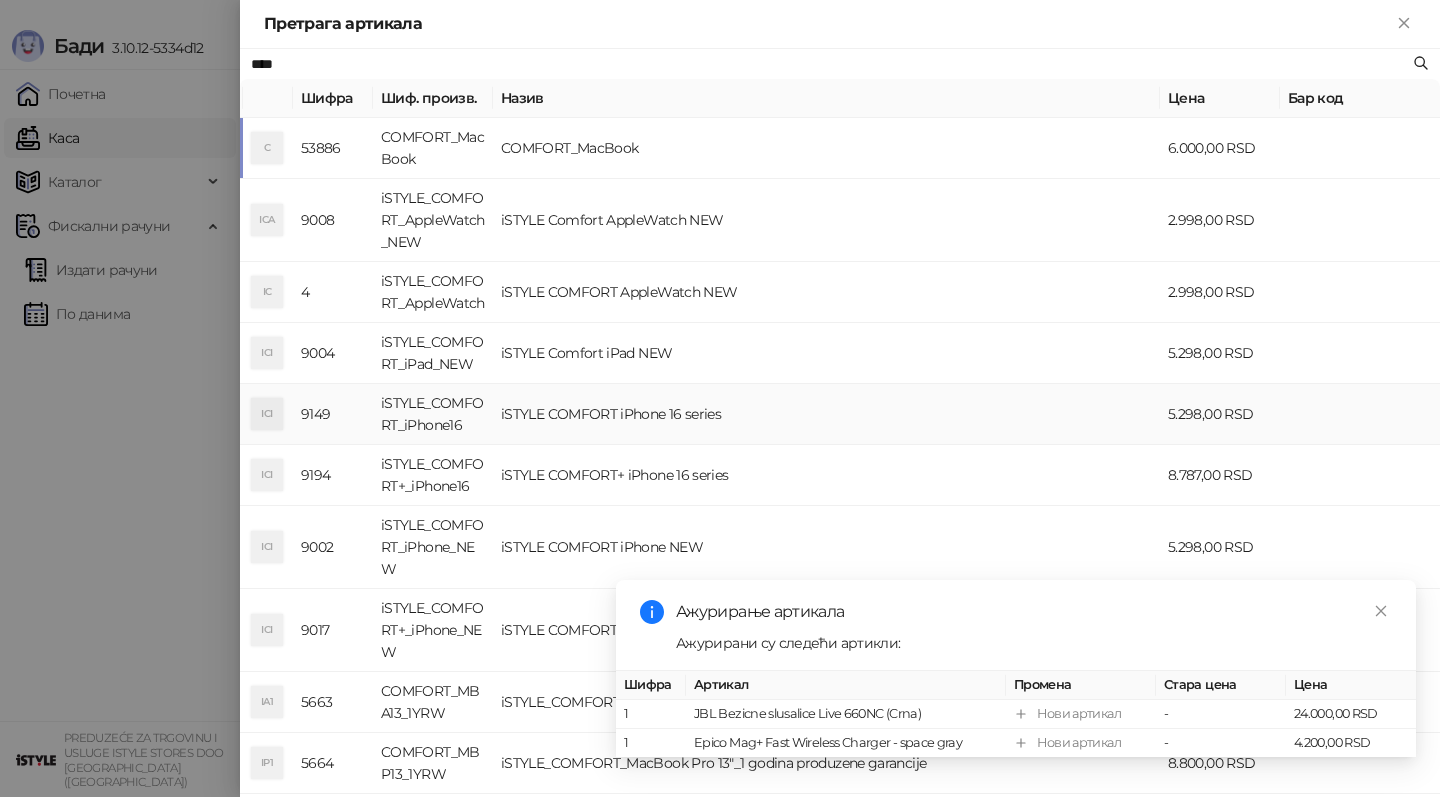 click on "iSTYLE COMFORT iPhone 16 series" at bounding box center [826, 414] 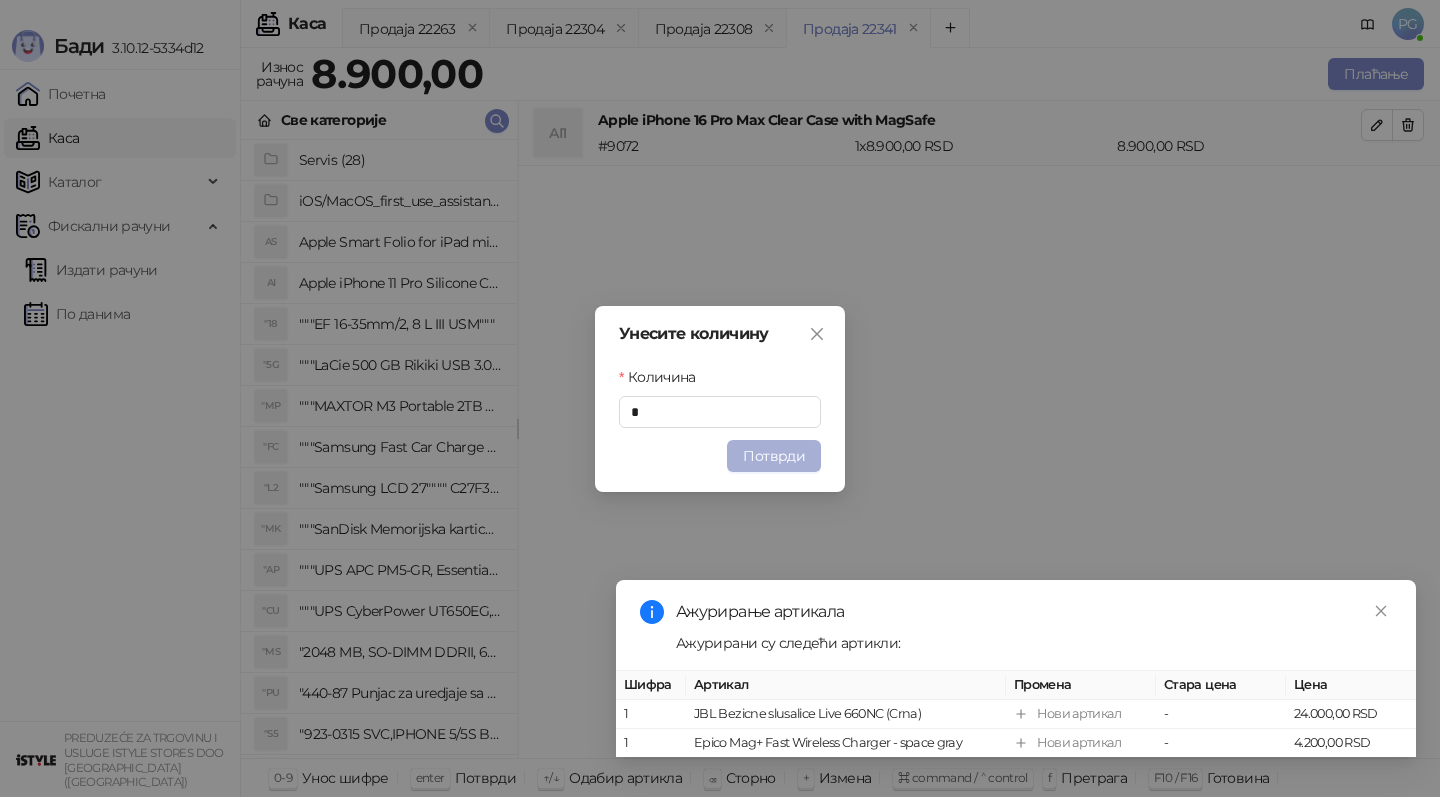 click on "Потврди" at bounding box center [774, 456] 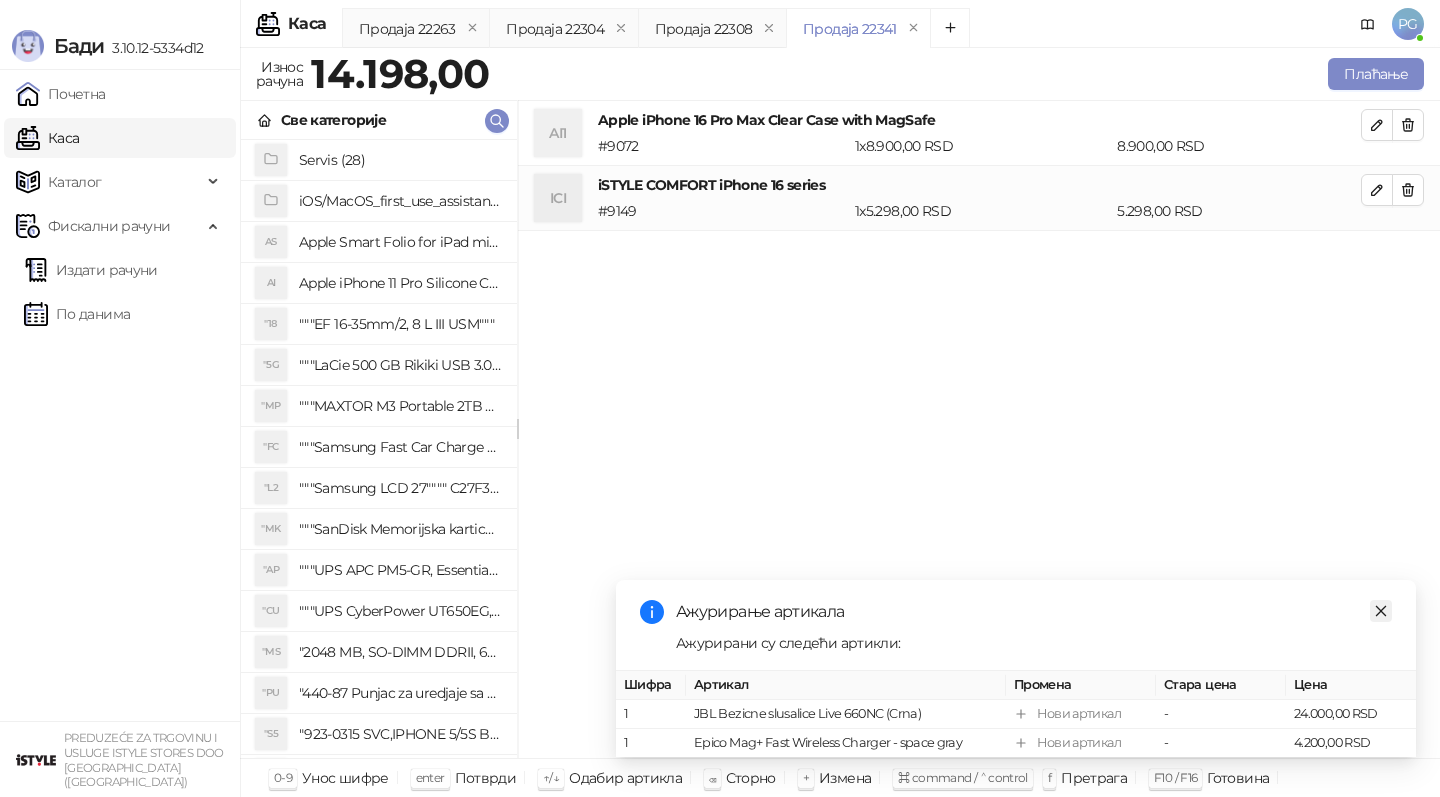 click 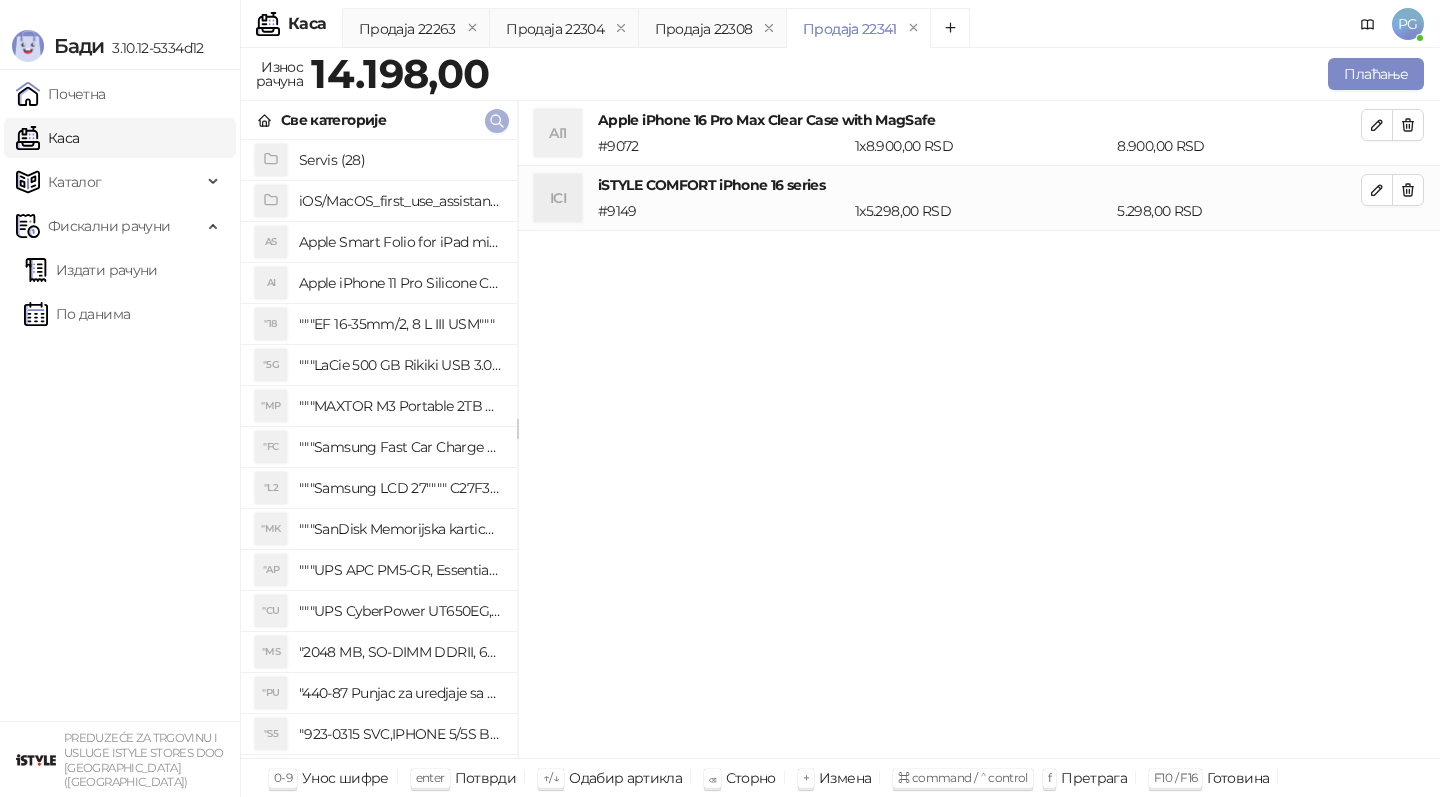 click 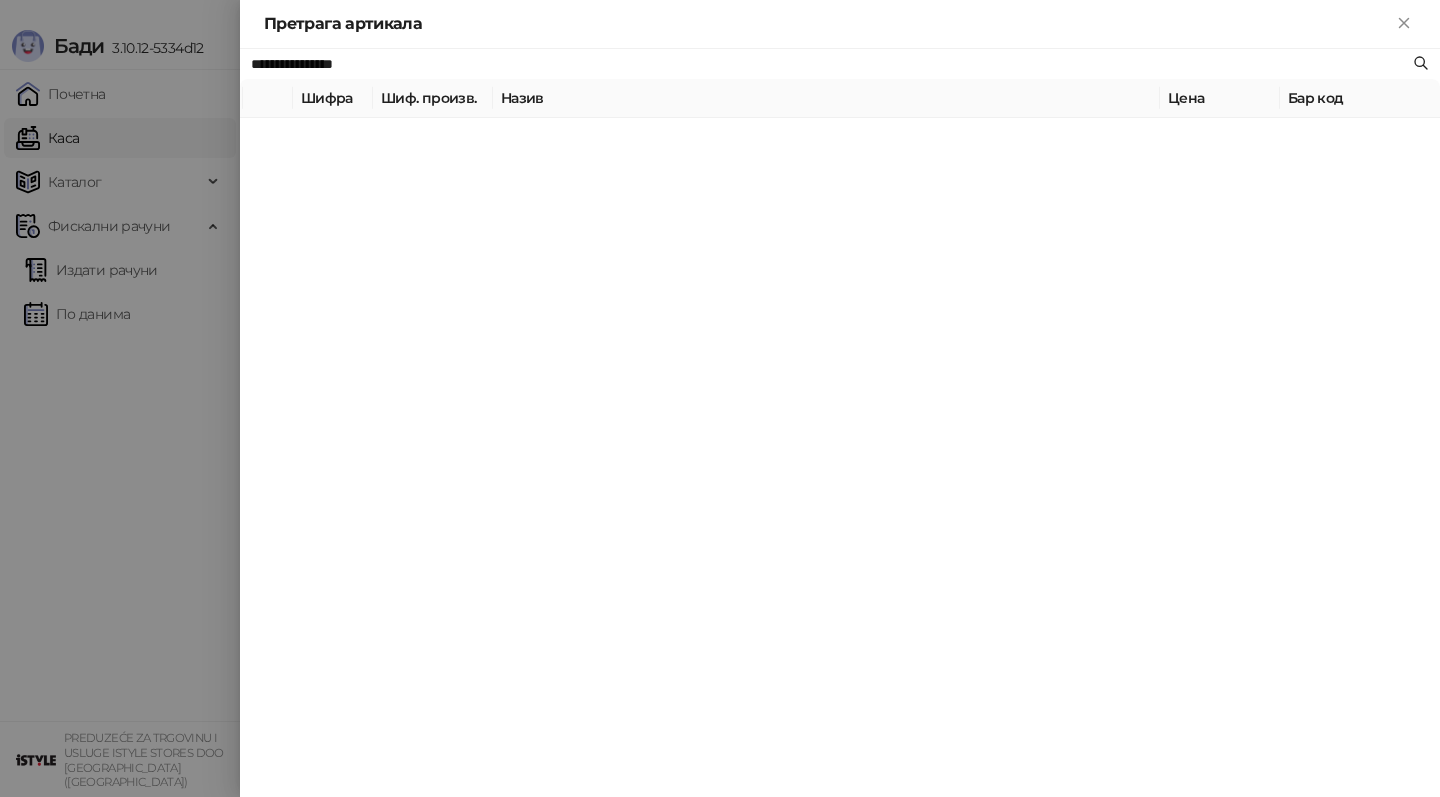 type on "**********" 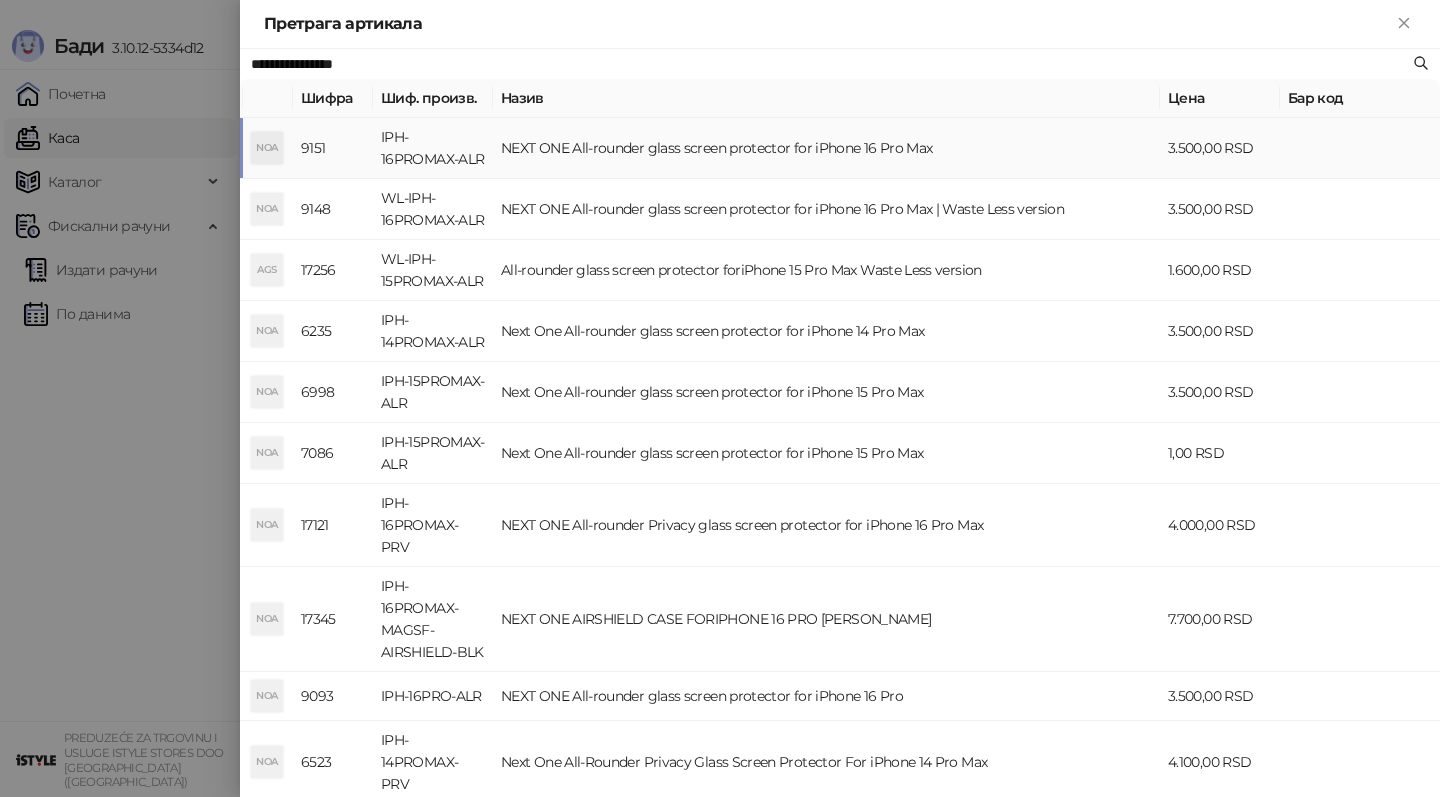 click on "NEXT ONE All-rounder glass screen protector for iPhone 16 Pro Max" at bounding box center [826, 148] 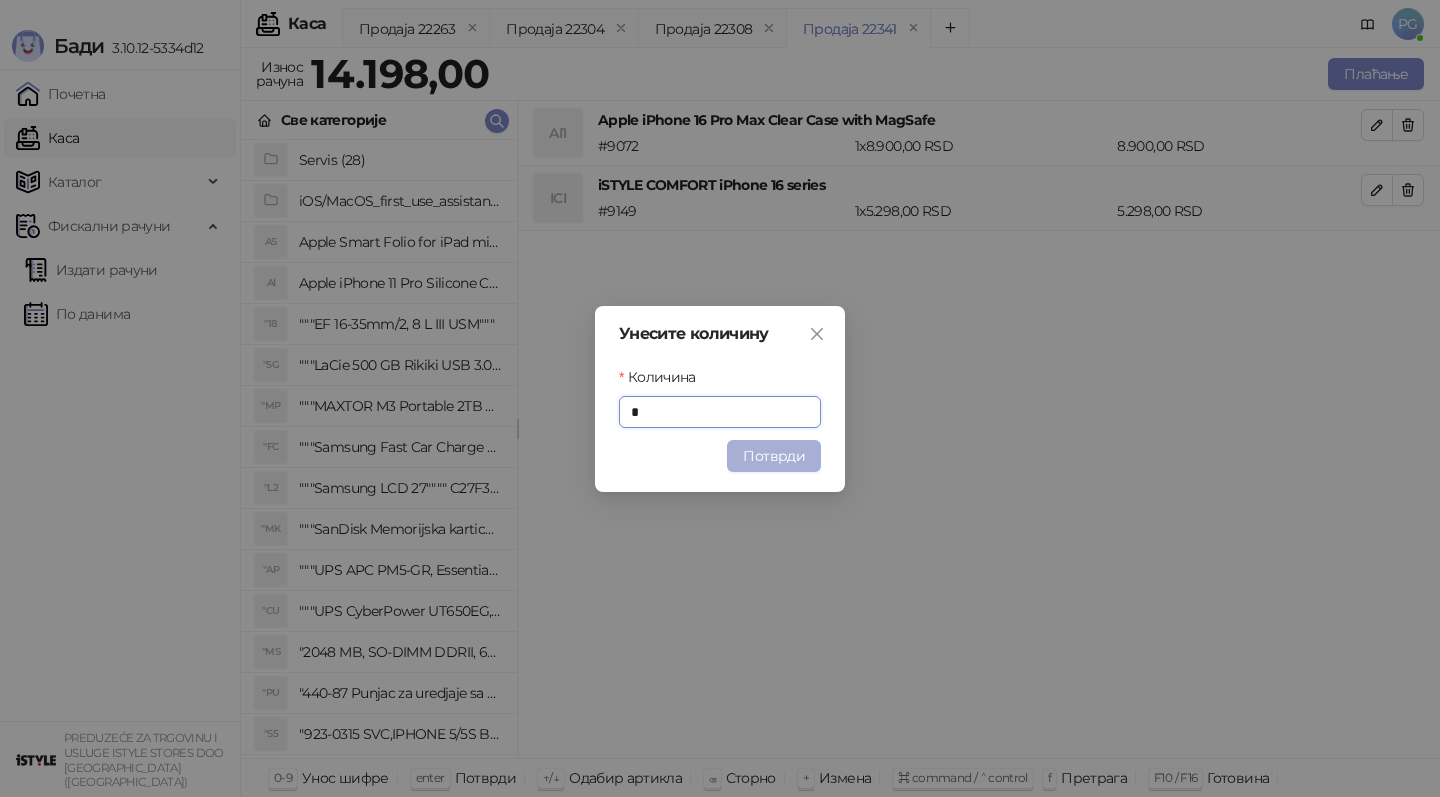 click on "Потврди" at bounding box center [774, 456] 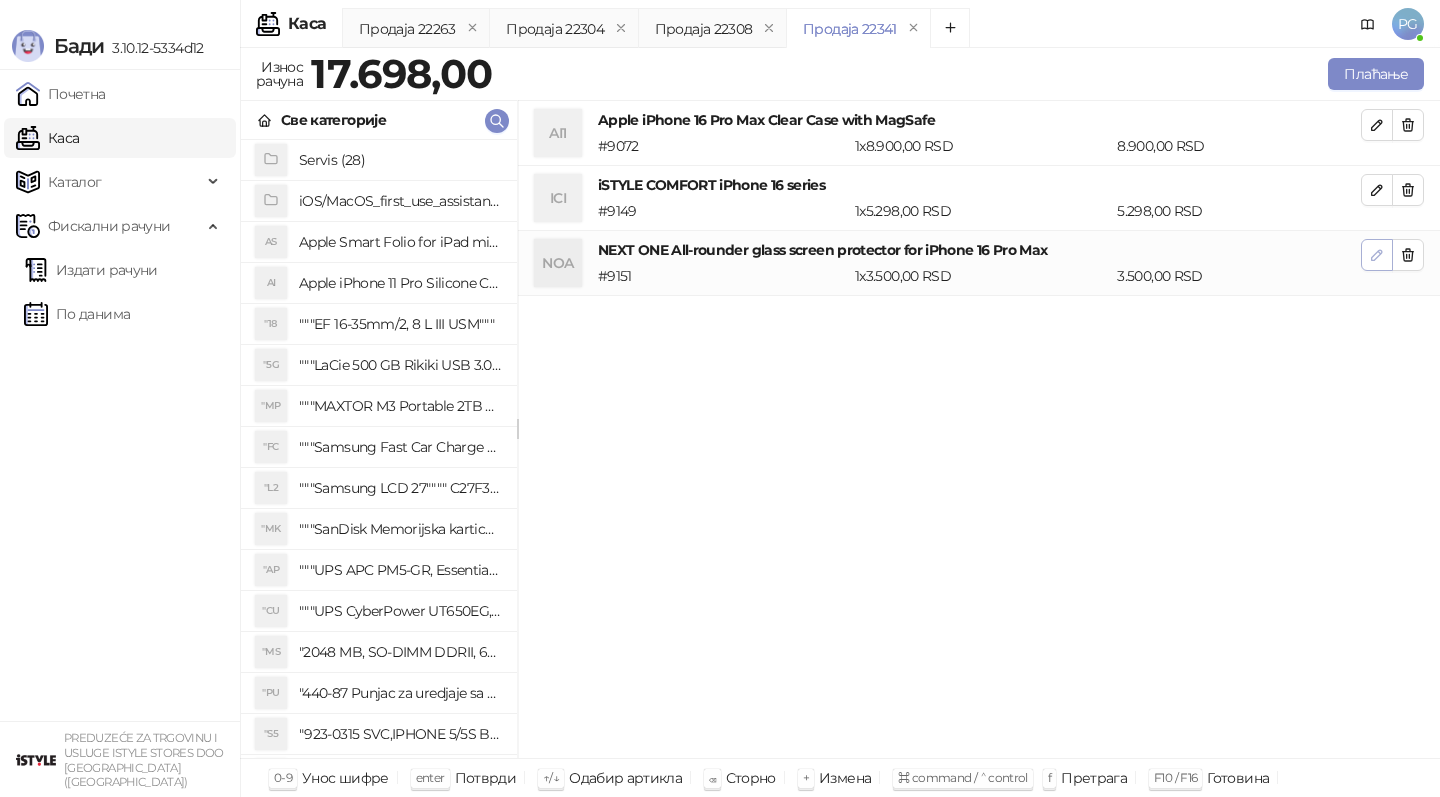 click 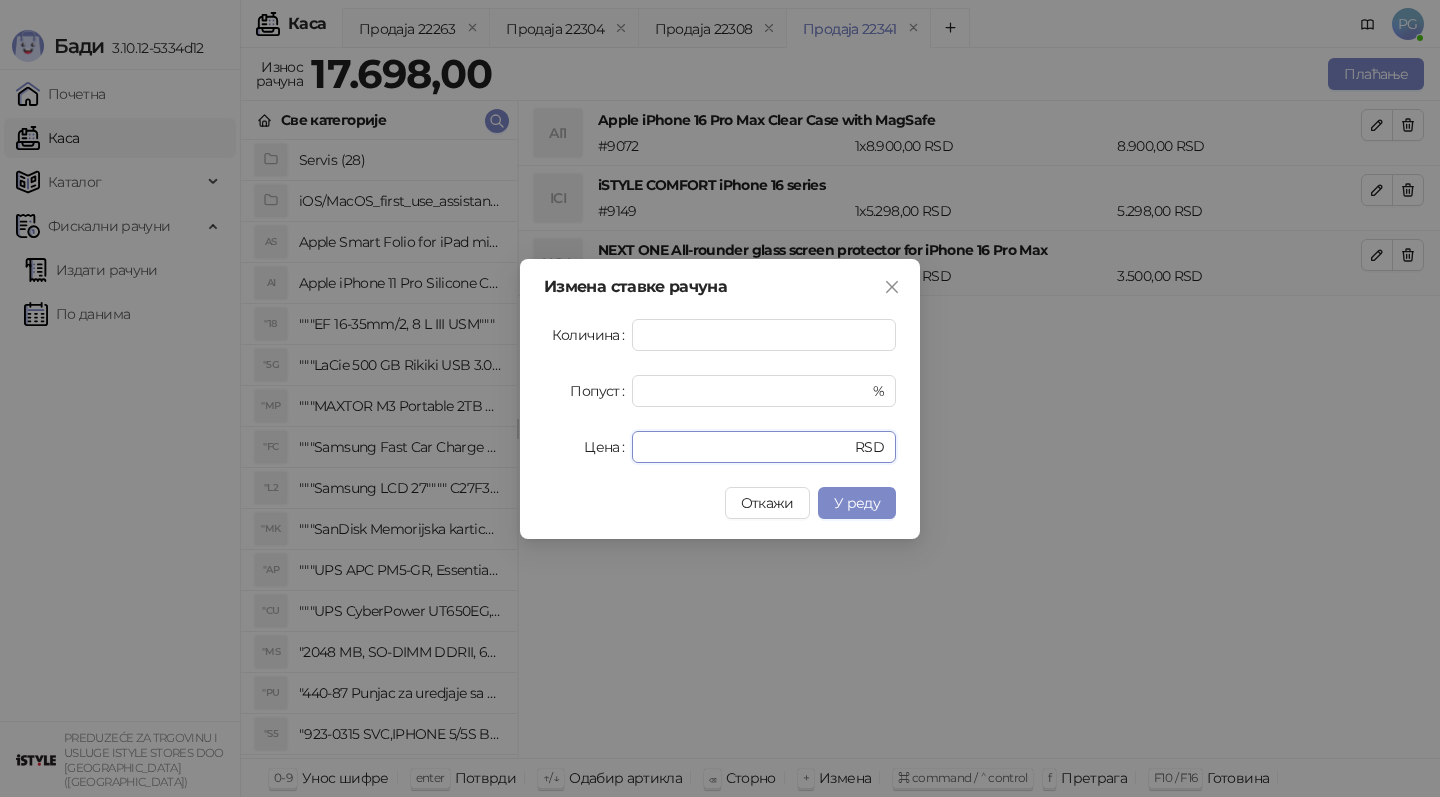 drag, startPoint x: 718, startPoint y: 444, endPoint x: 513, endPoint y: 422, distance: 206.17711 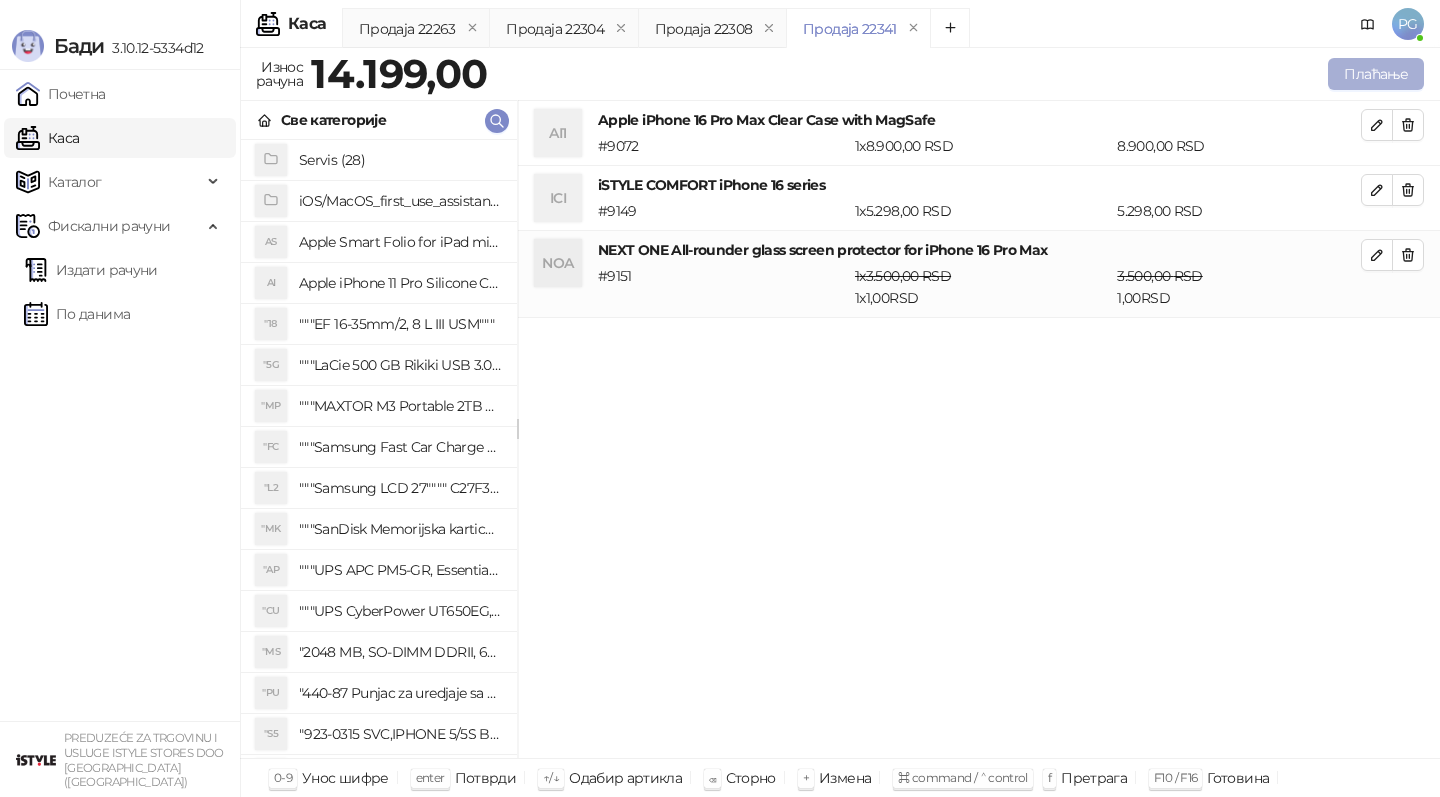 click on "Плаћање" at bounding box center (1376, 74) 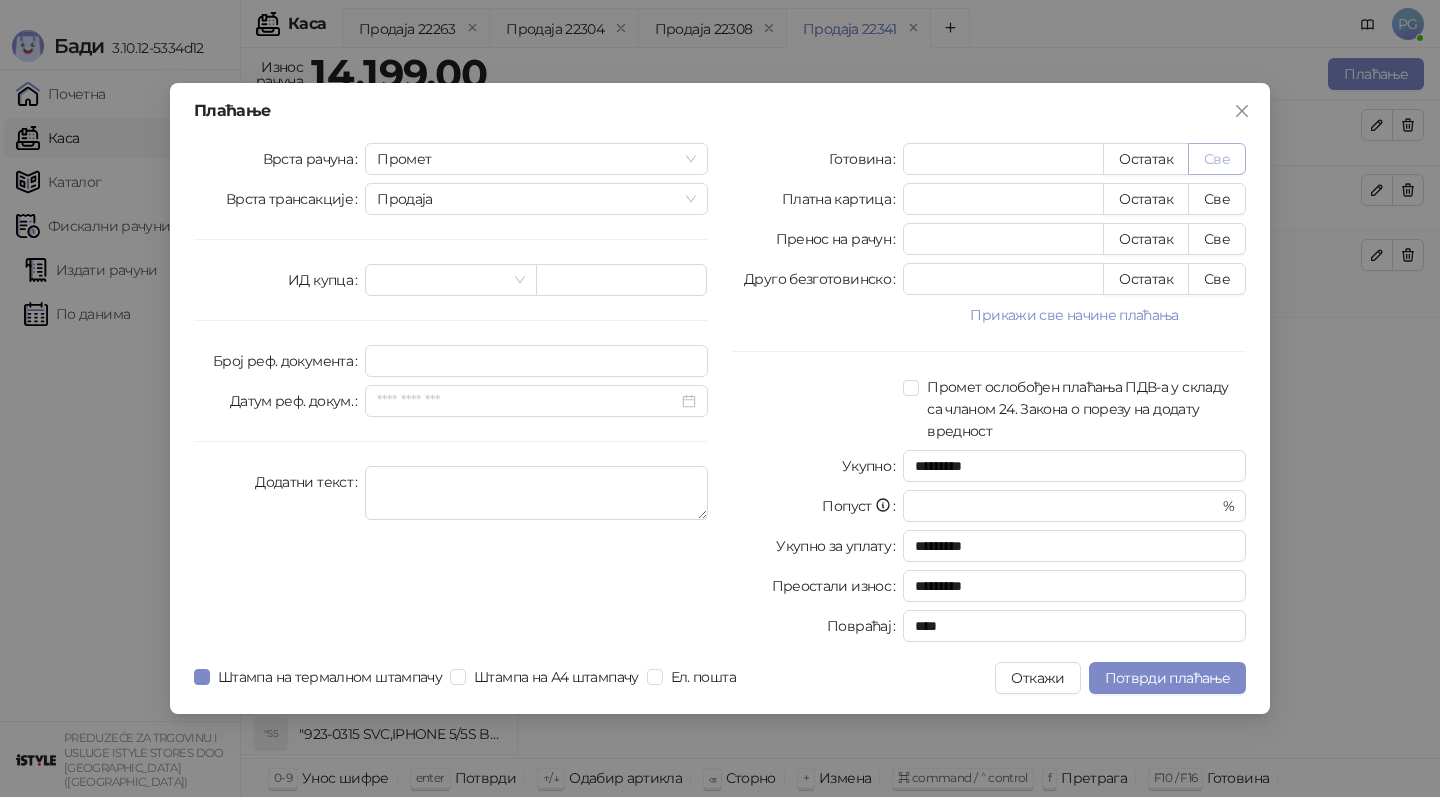click on "Све" at bounding box center [1217, 159] 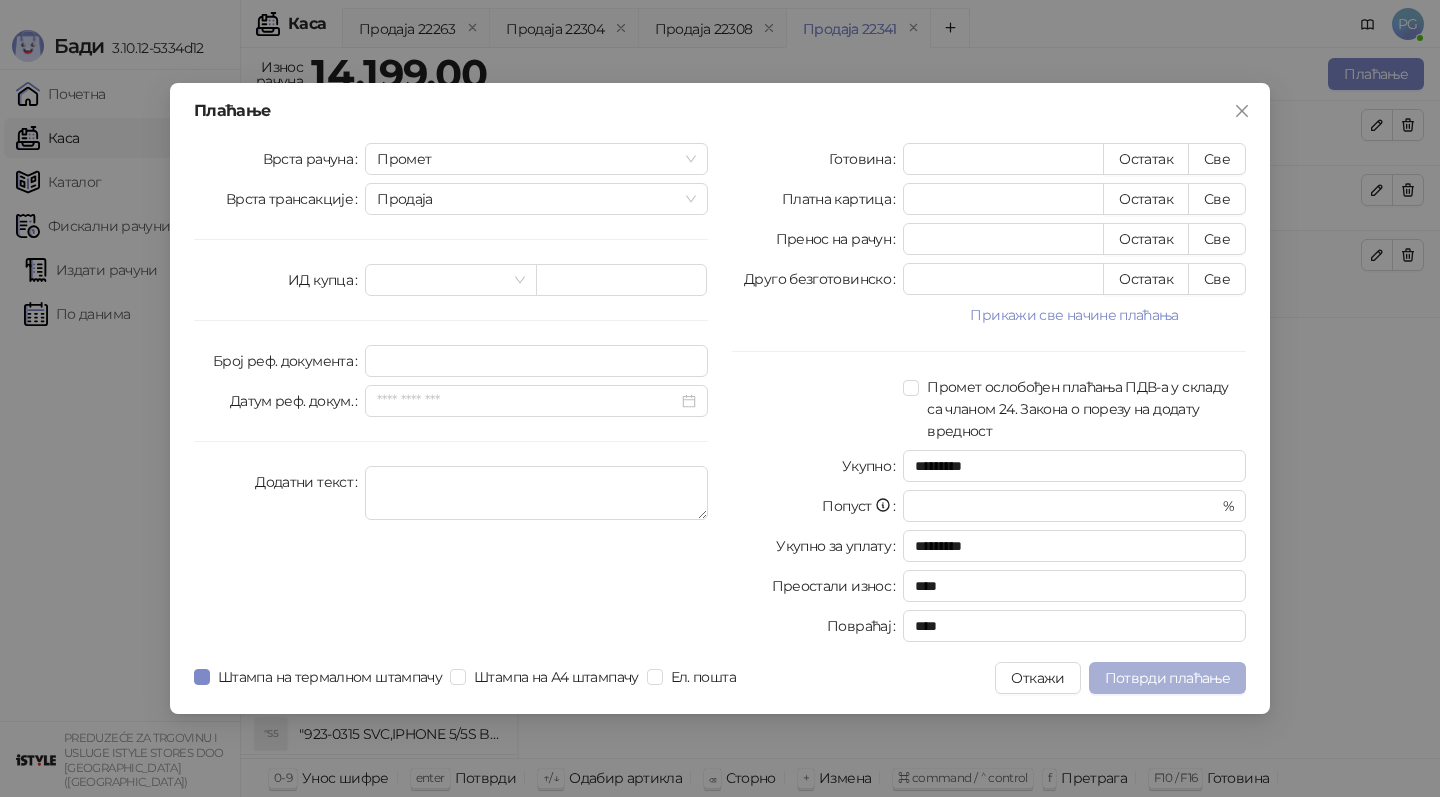 click on "Потврди плаћање" at bounding box center (1167, 678) 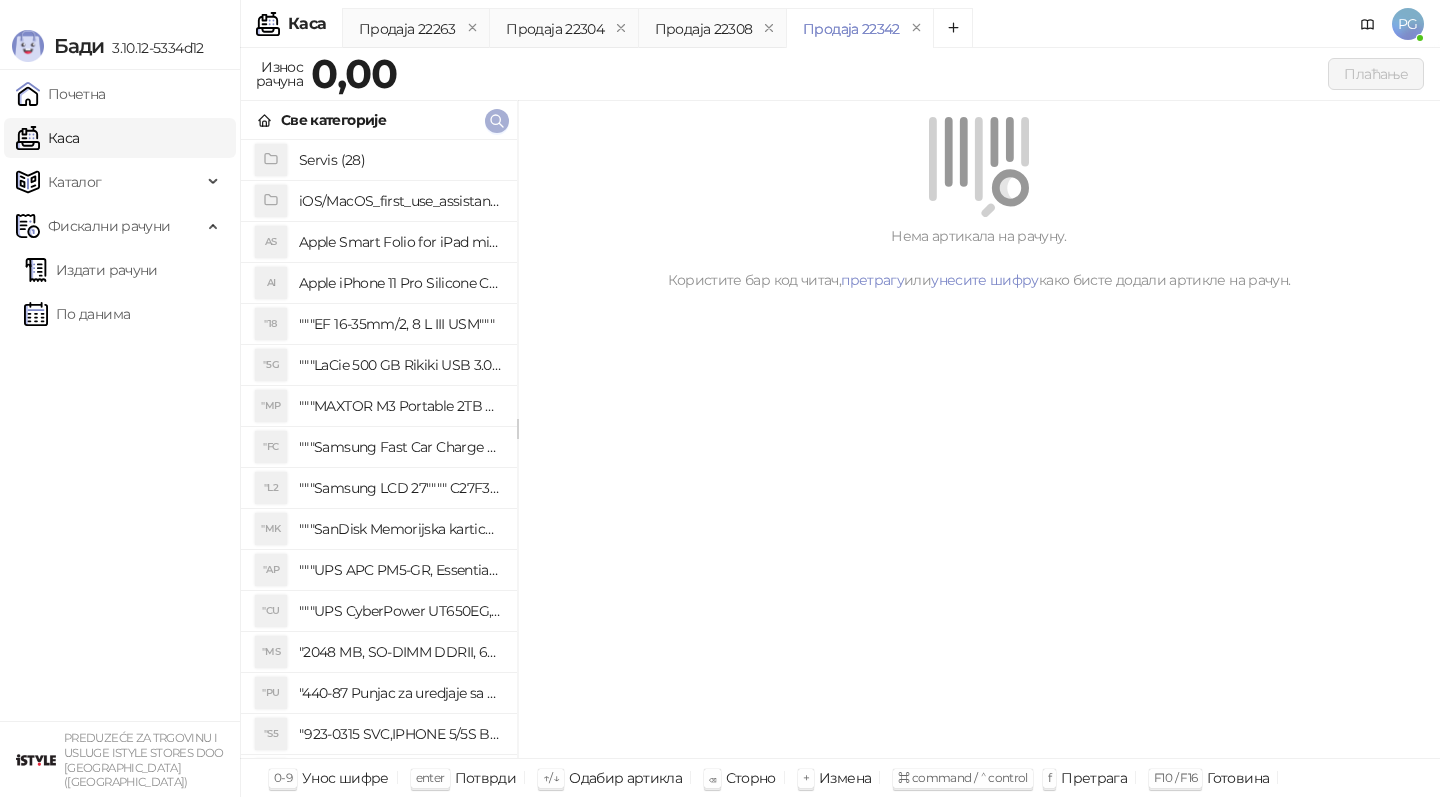 click at bounding box center (497, 121) 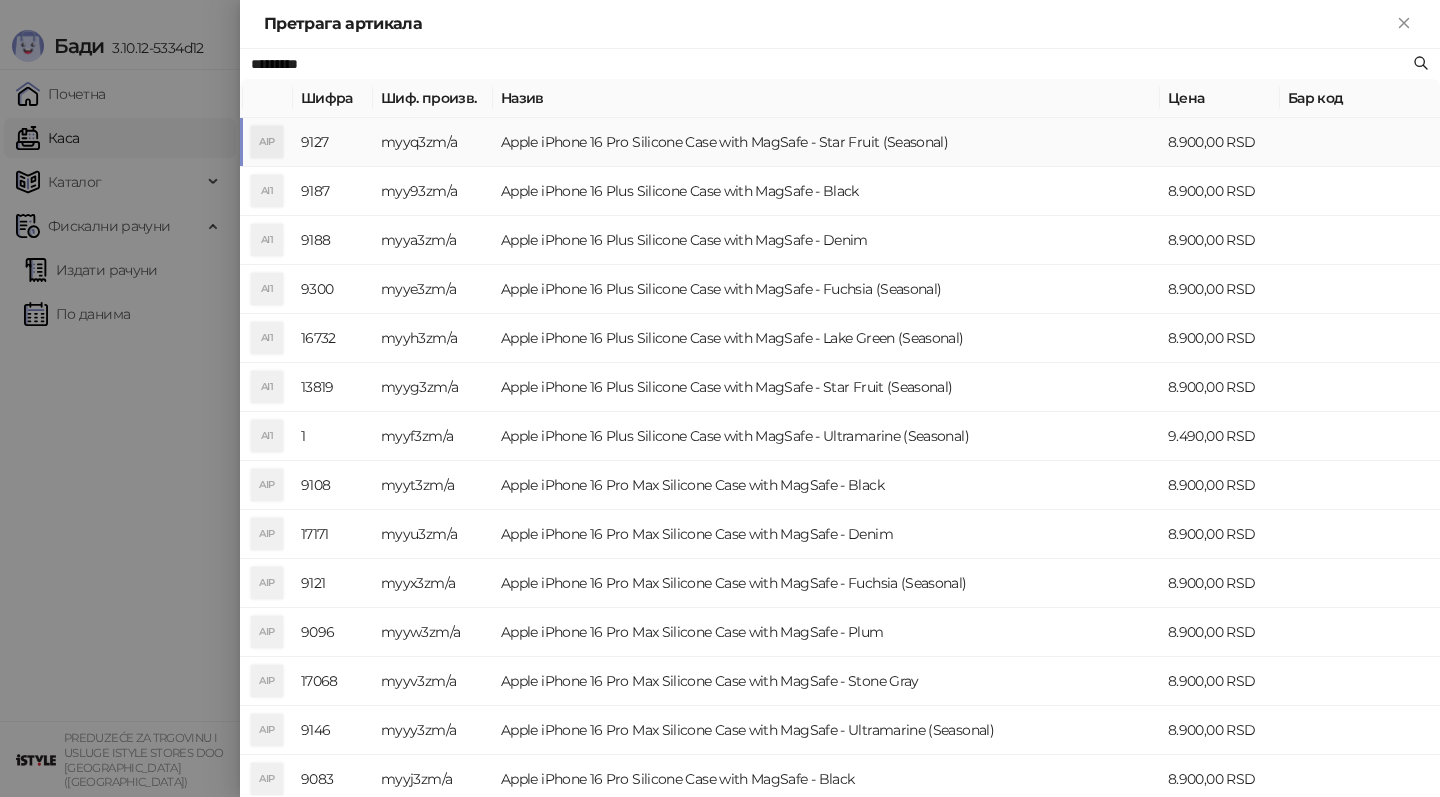 type on "*********" 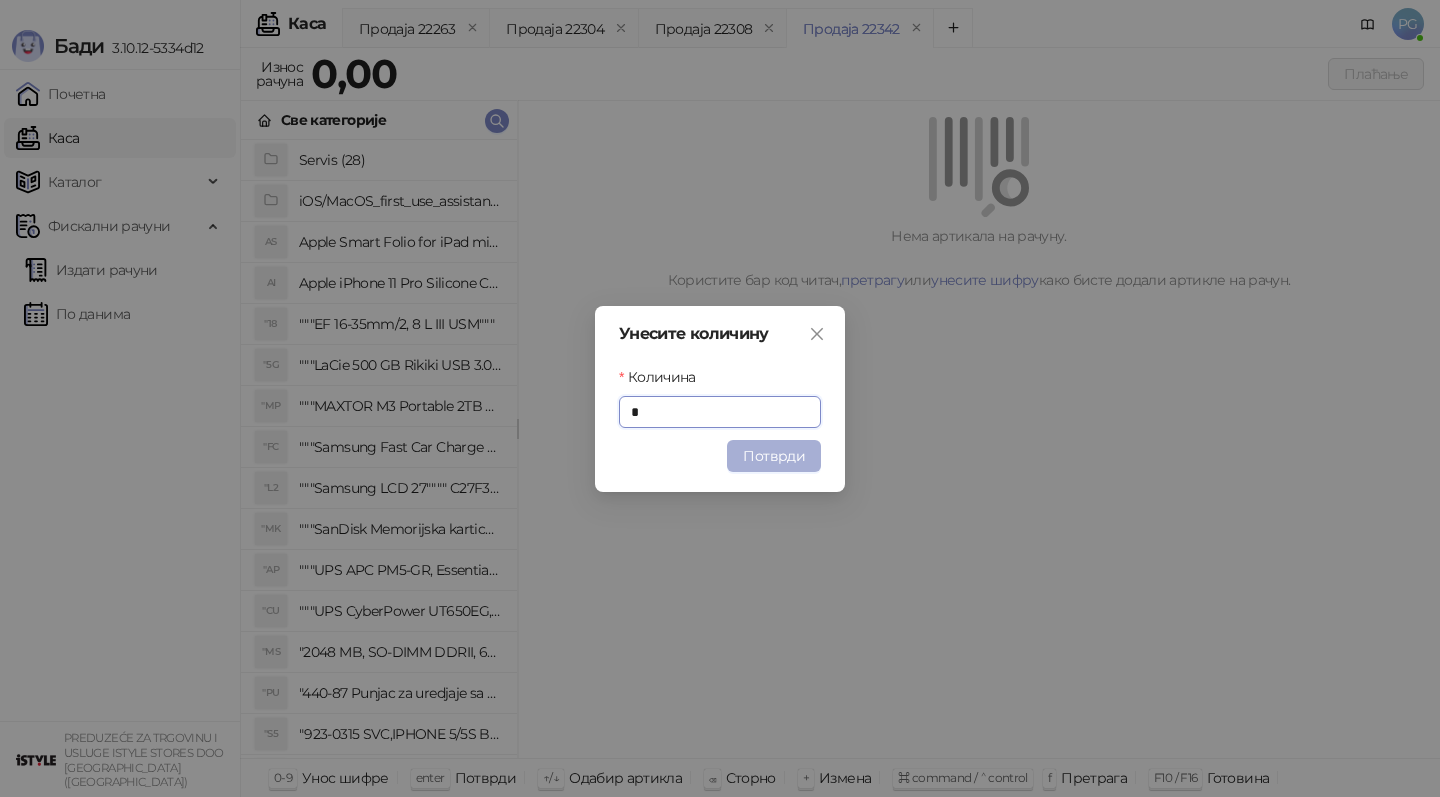 click on "Потврди" at bounding box center [774, 456] 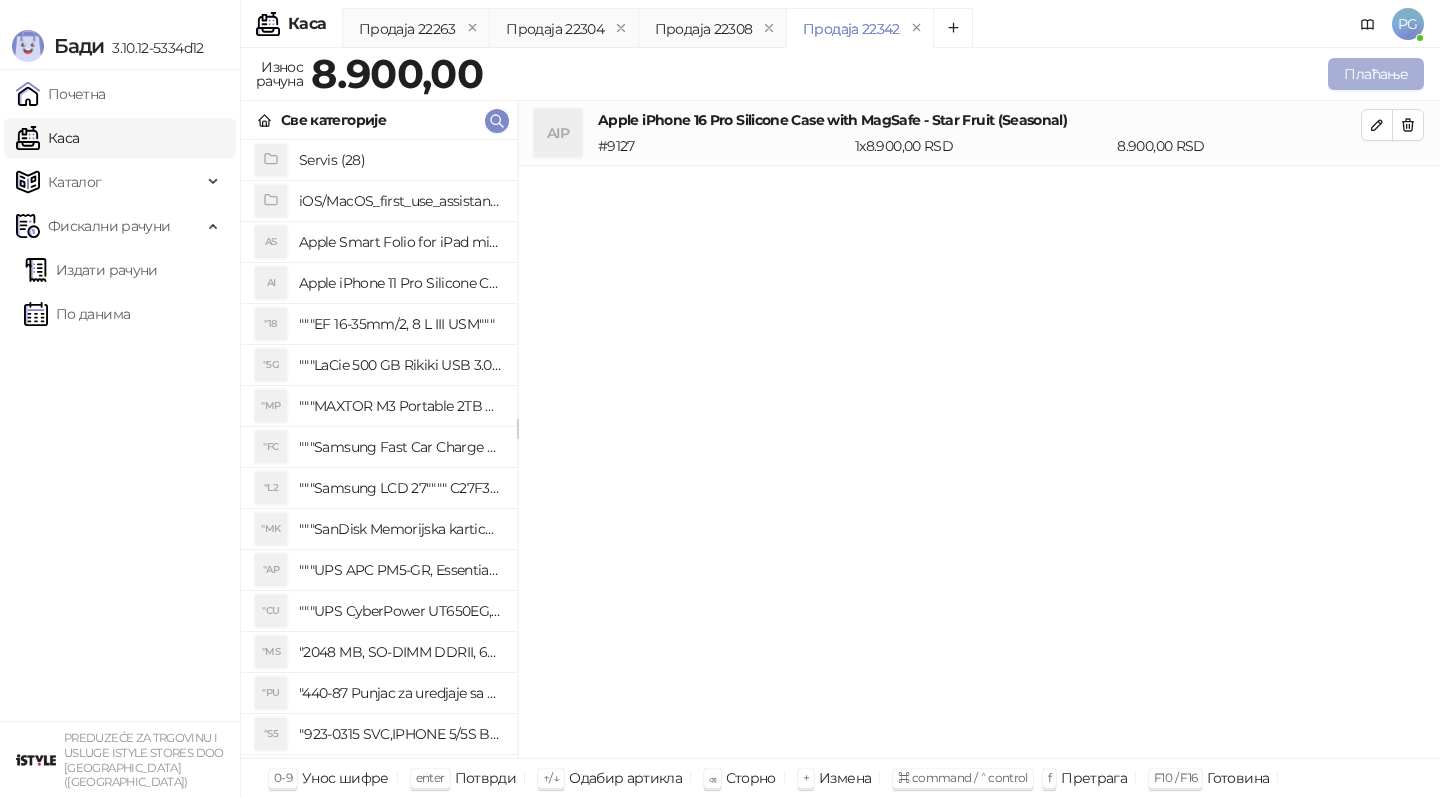 click on "Плаћање" at bounding box center (1376, 74) 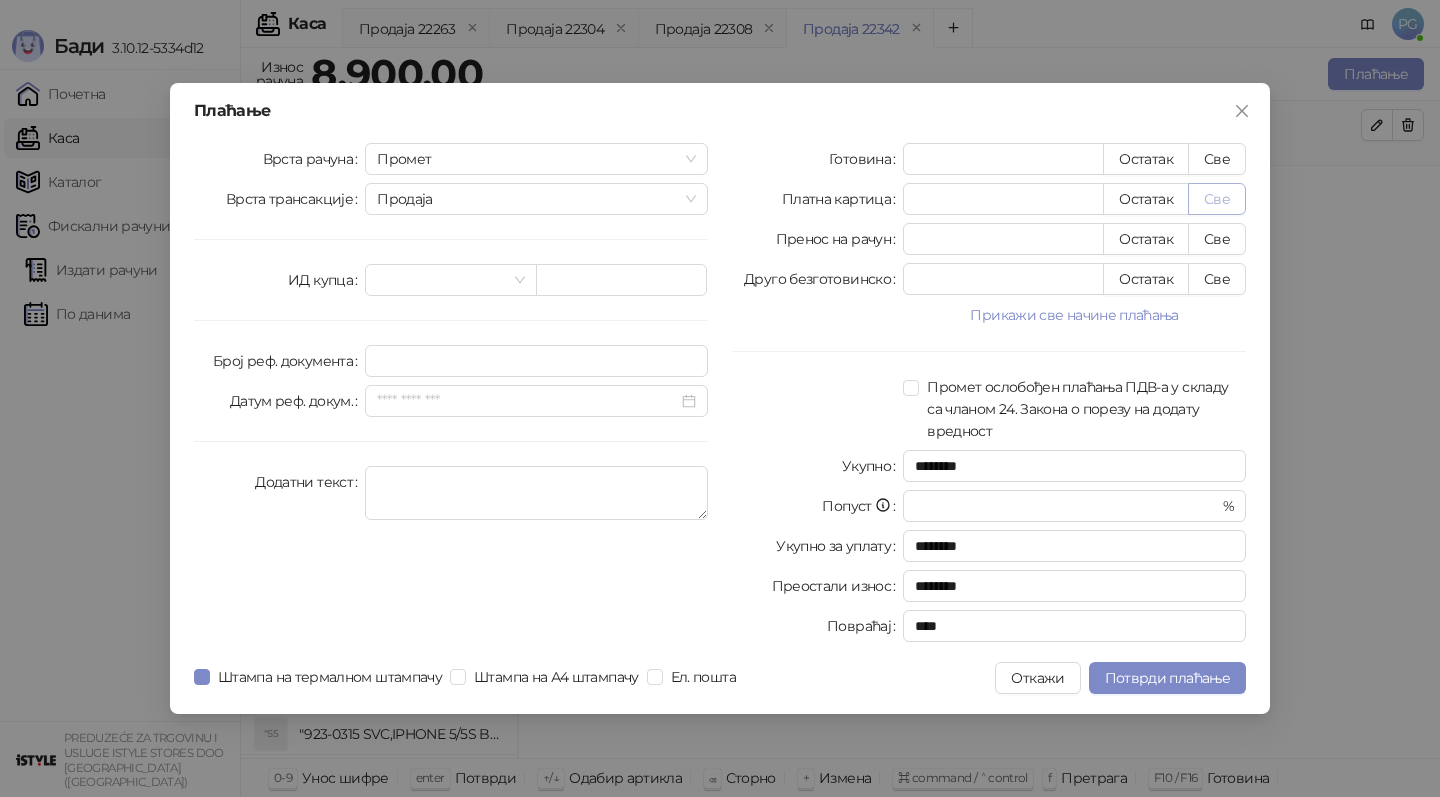 click on "Све" at bounding box center (1217, 199) 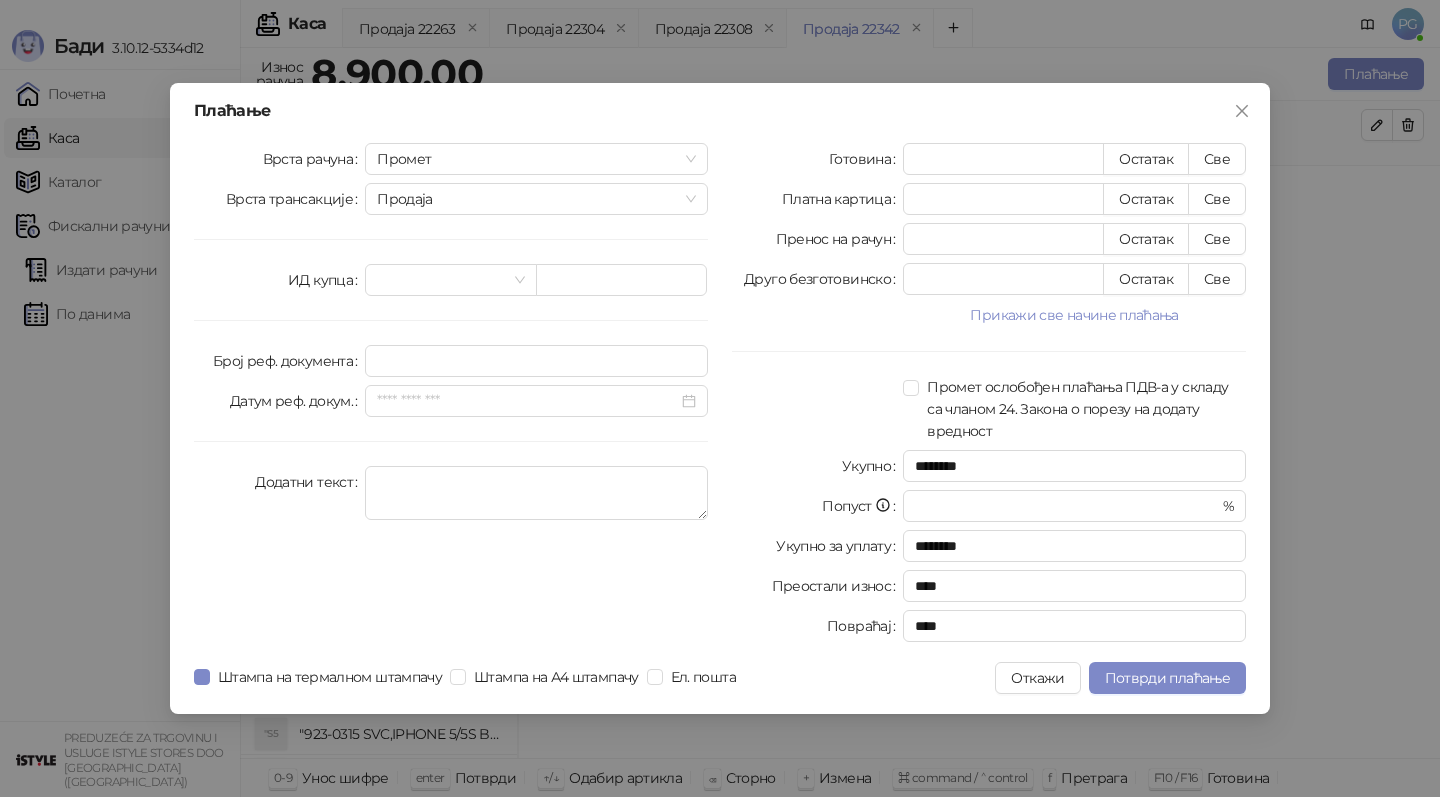 click on "Откажи" at bounding box center [1037, 678] 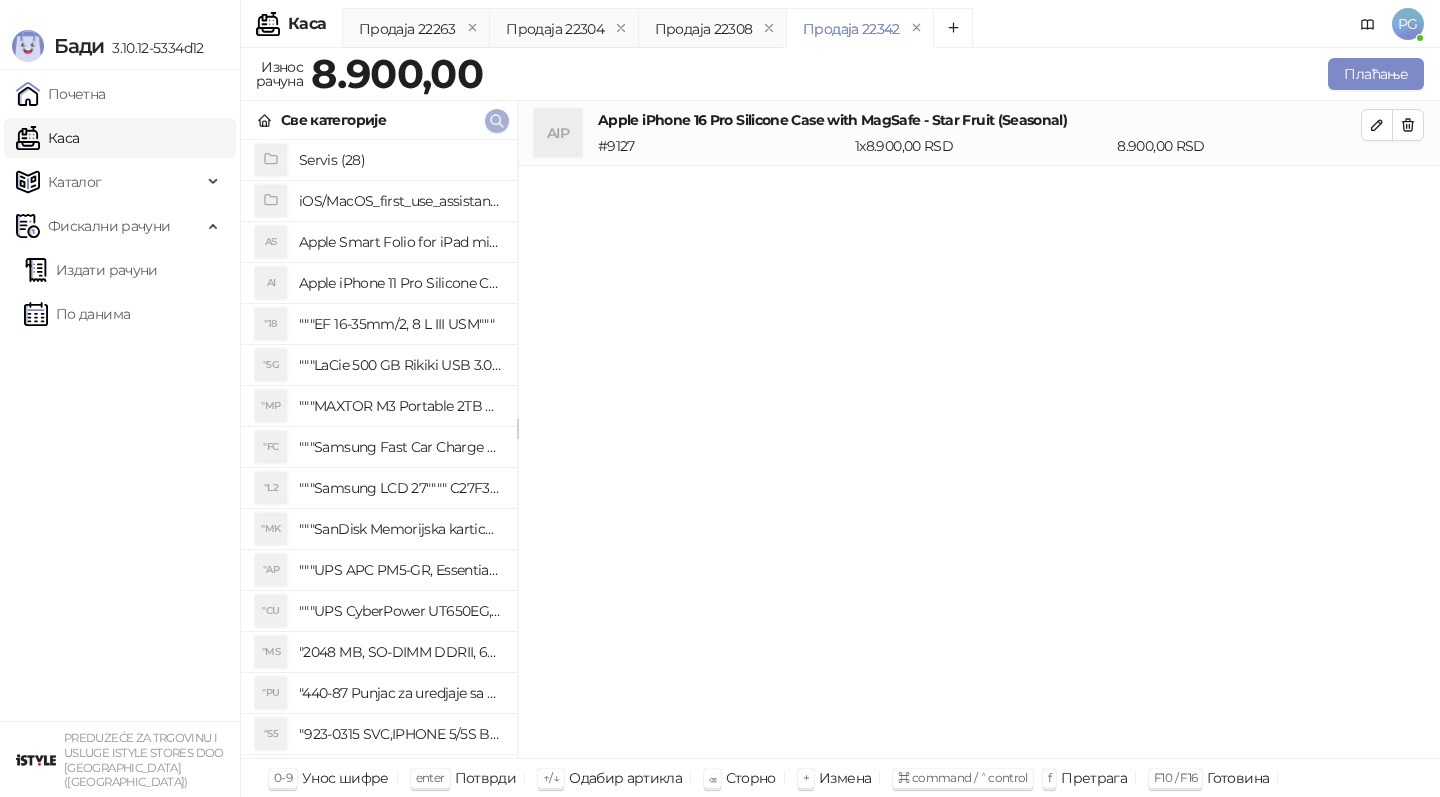 click 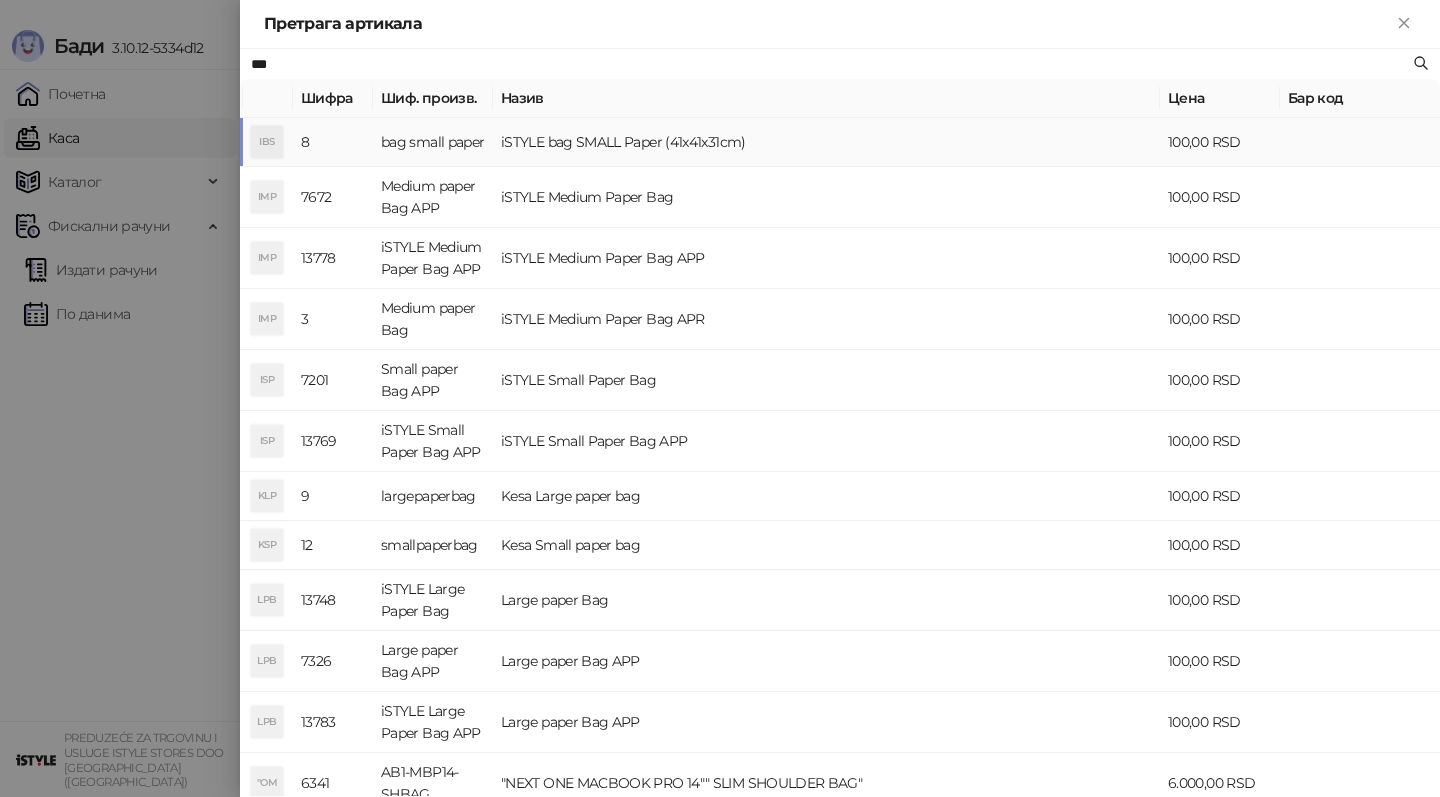 type on "***" 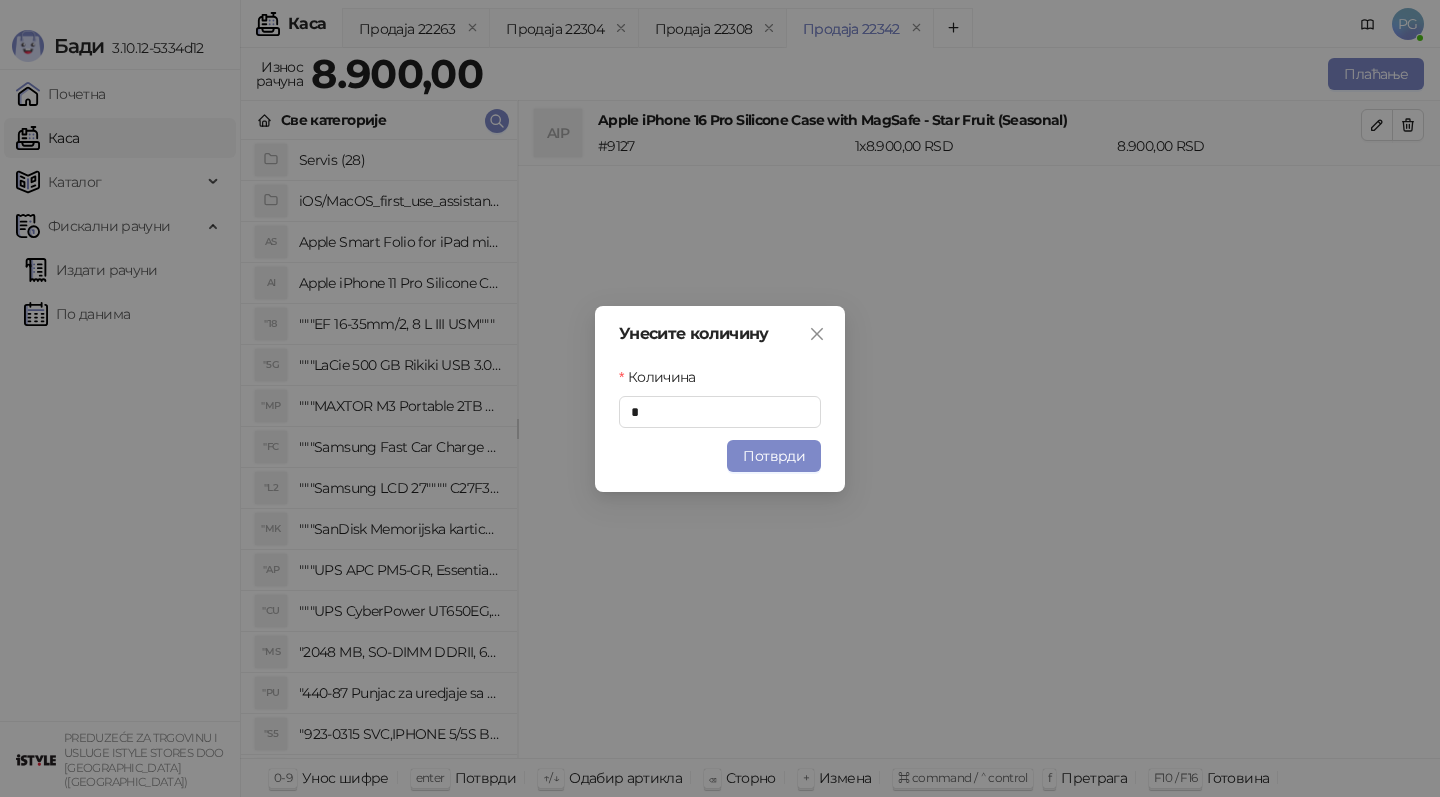 click on "Потврди" at bounding box center [774, 456] 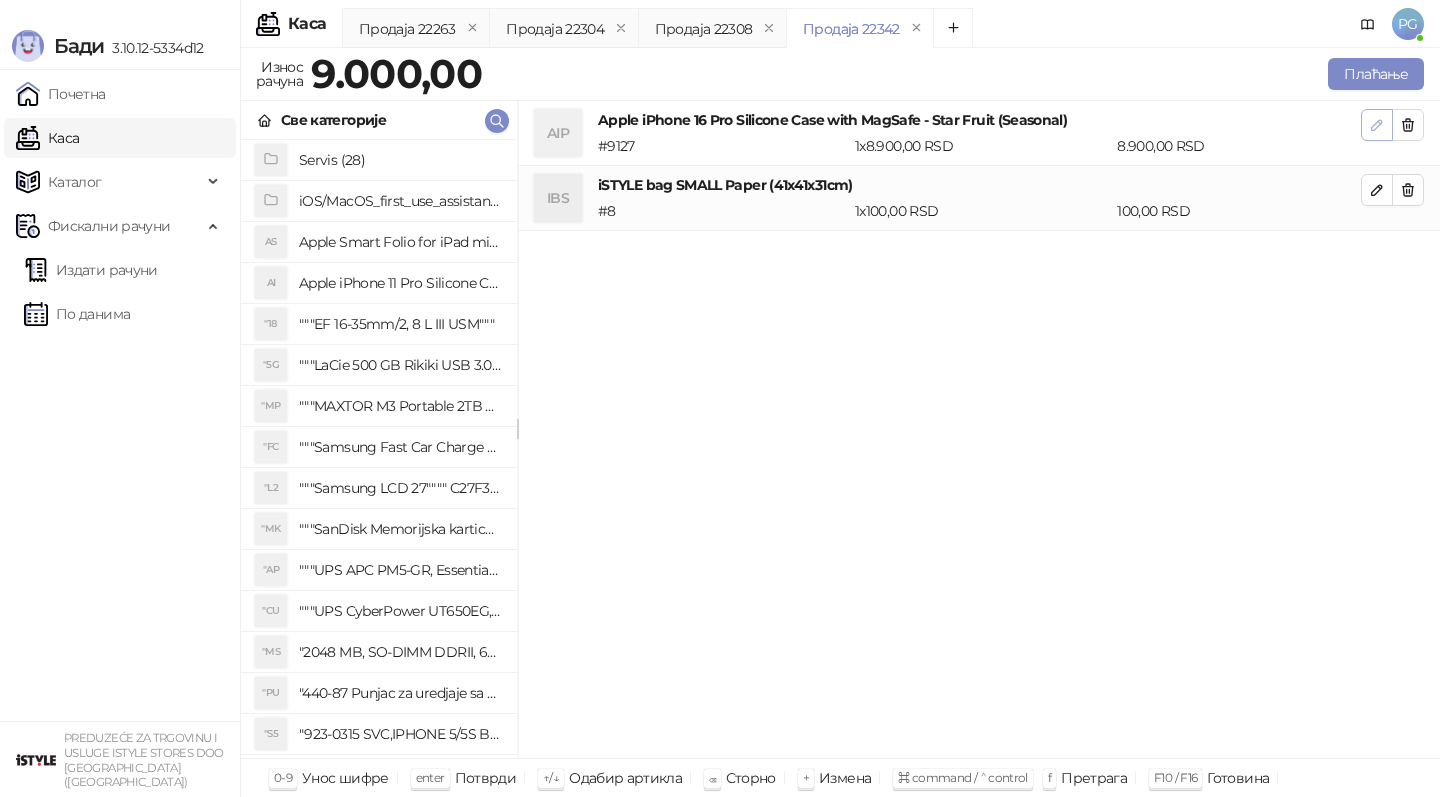 click 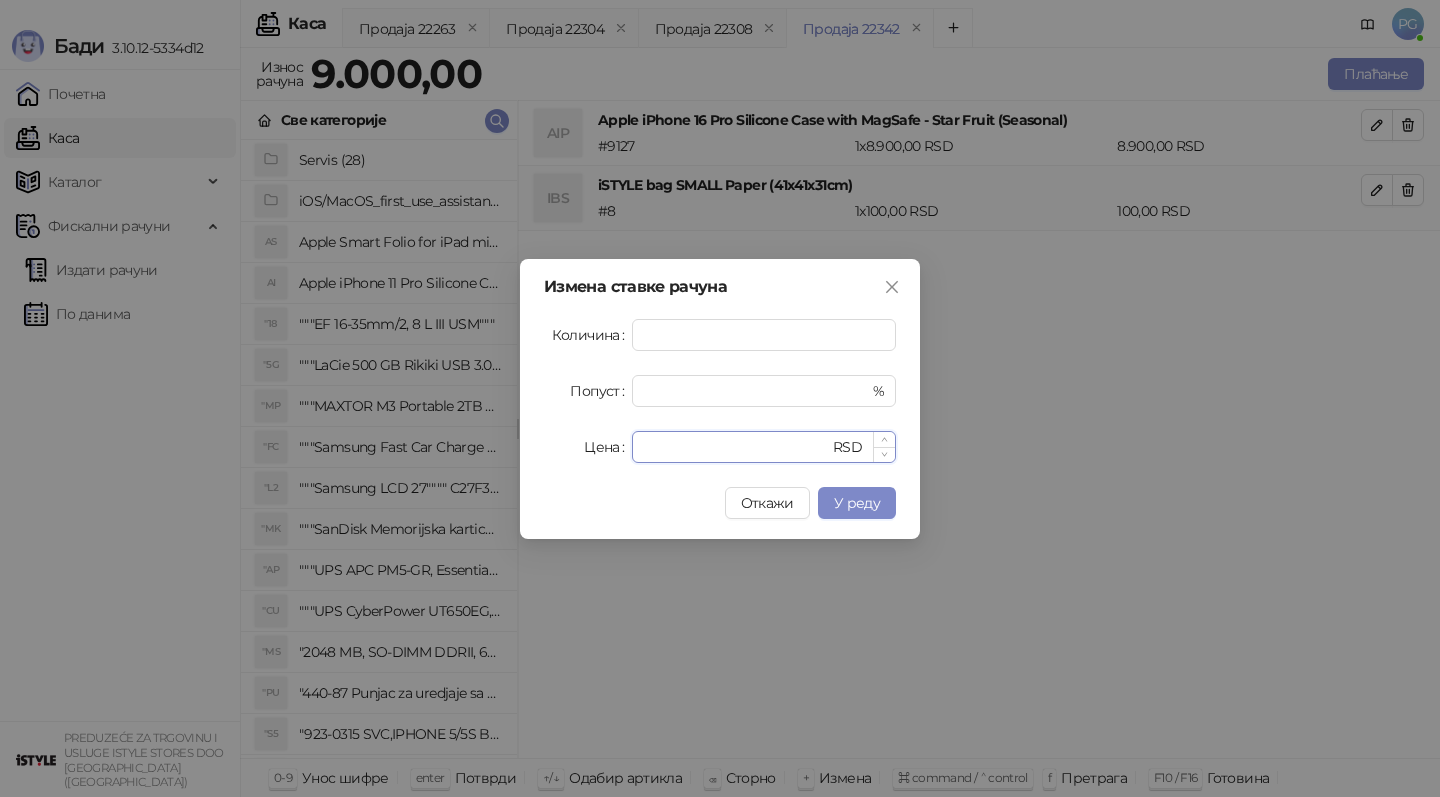 click on "****" at bounding box center [736, 447] 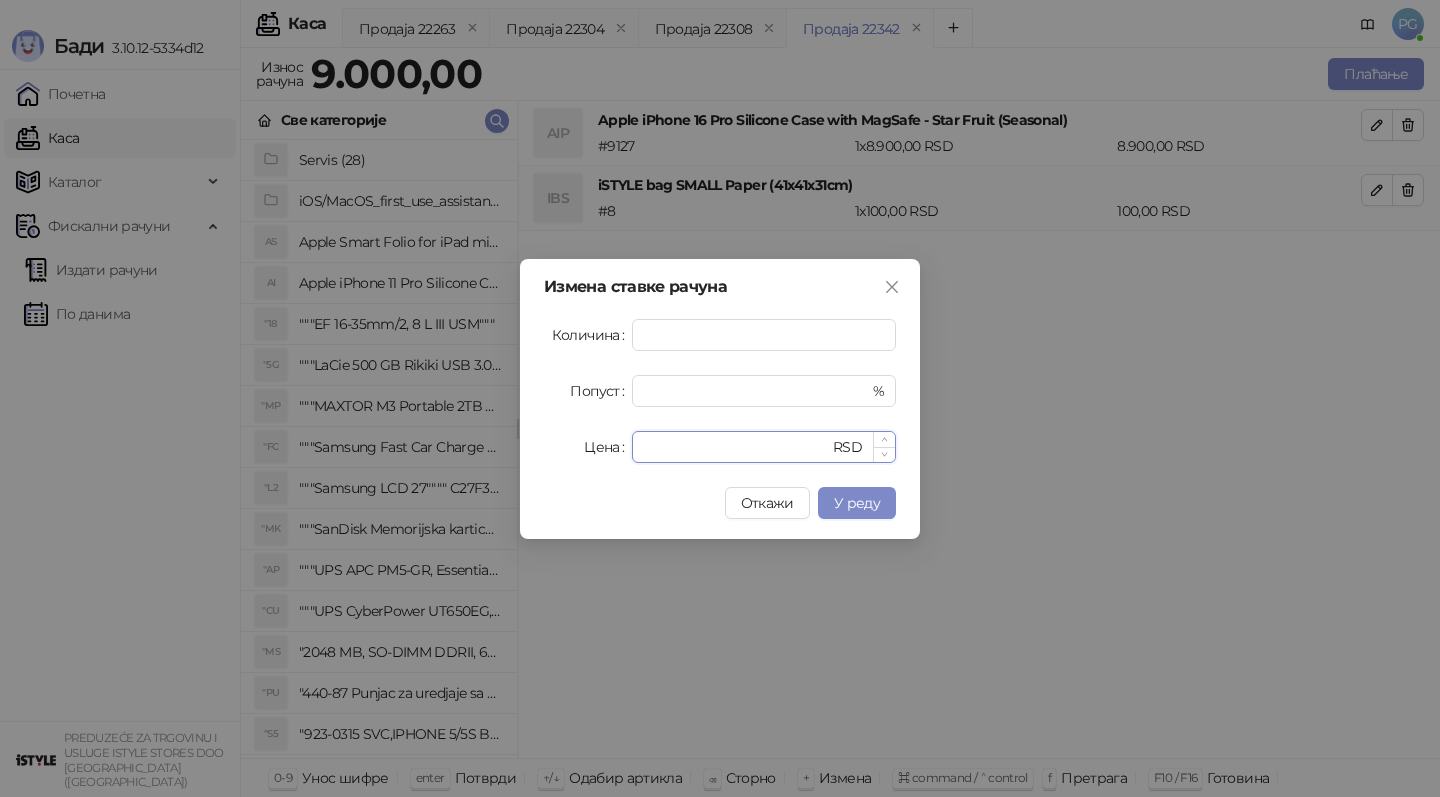 type on "****" 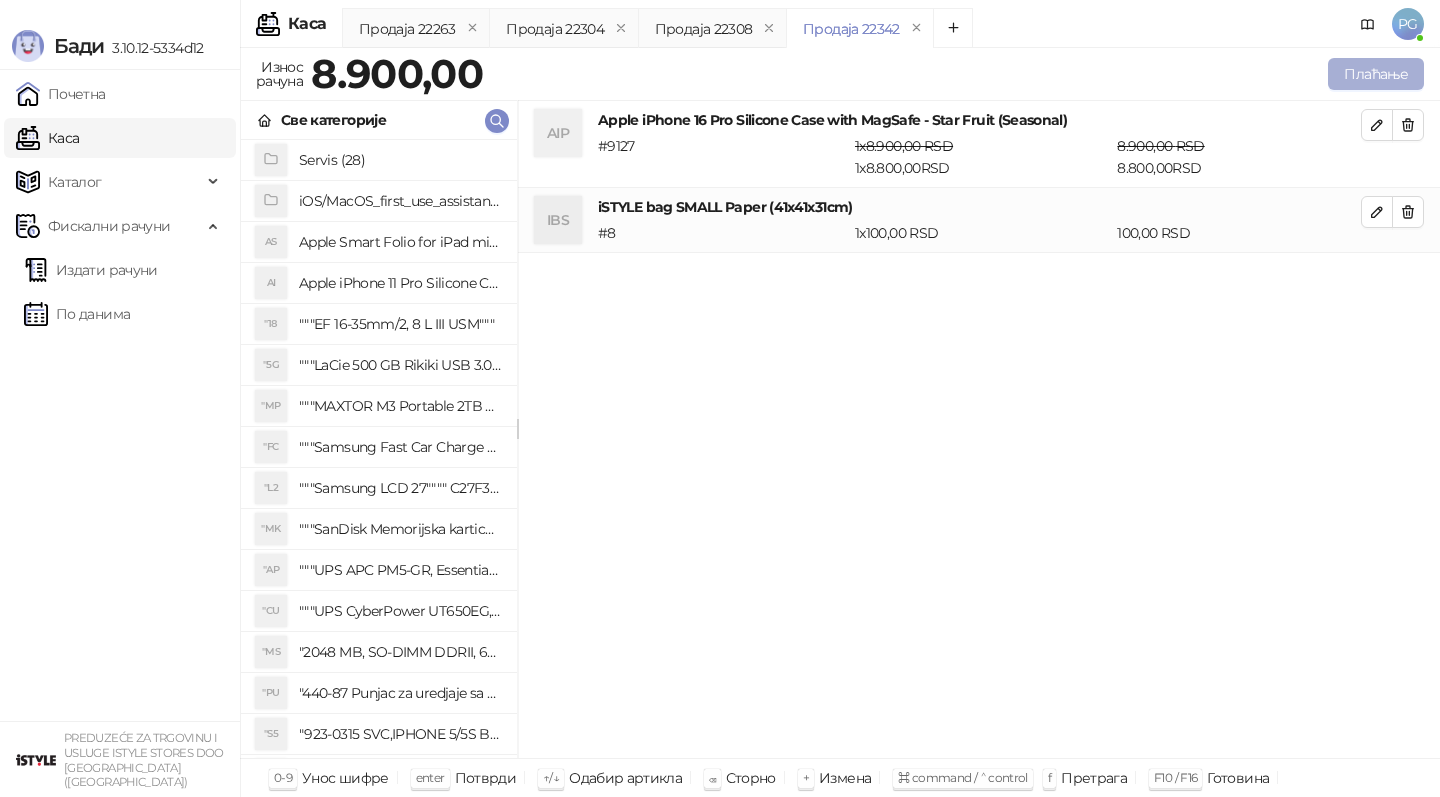 click on "Плаћање" at bounding box center [1376, 74] 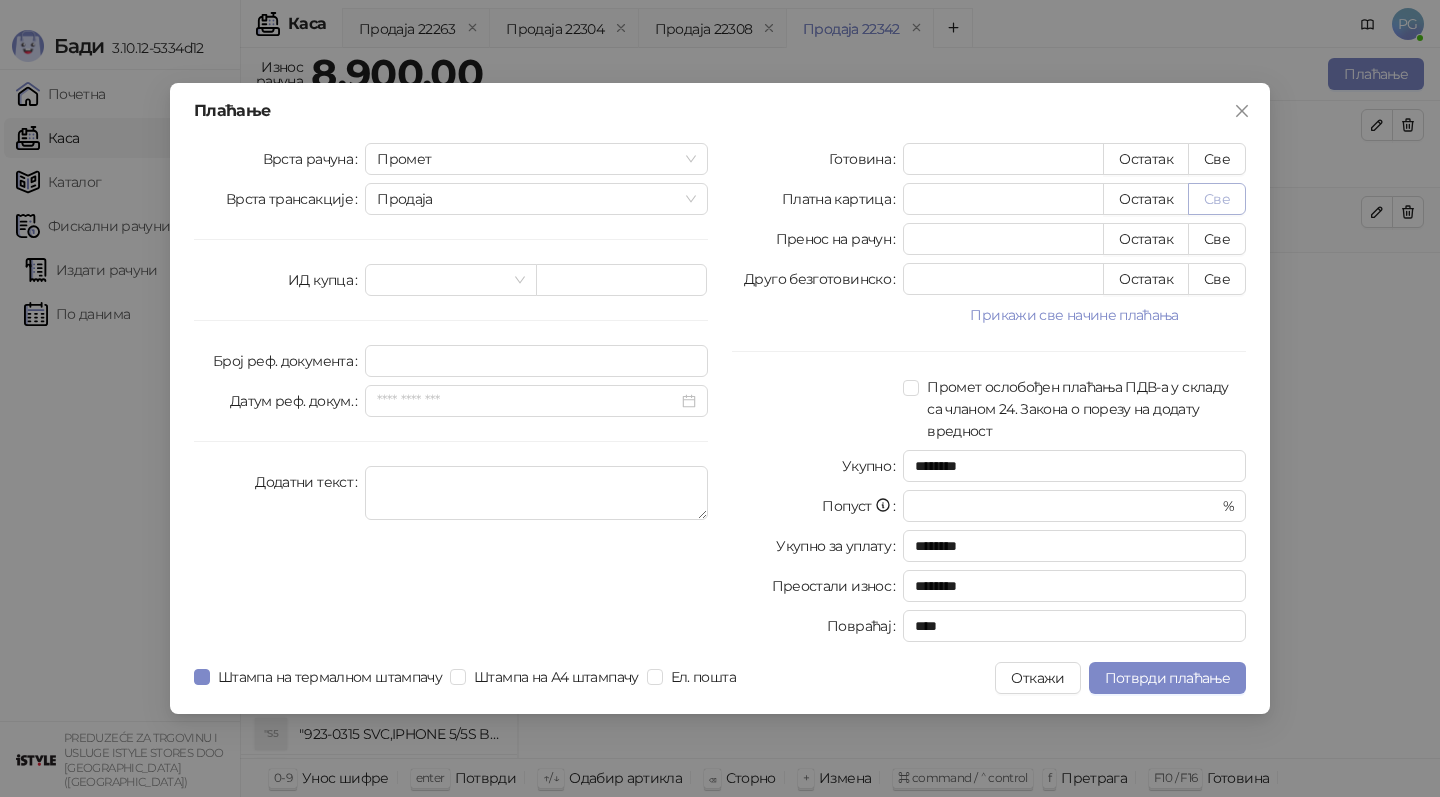 click on "Све" at bounding box center [1217, 199] 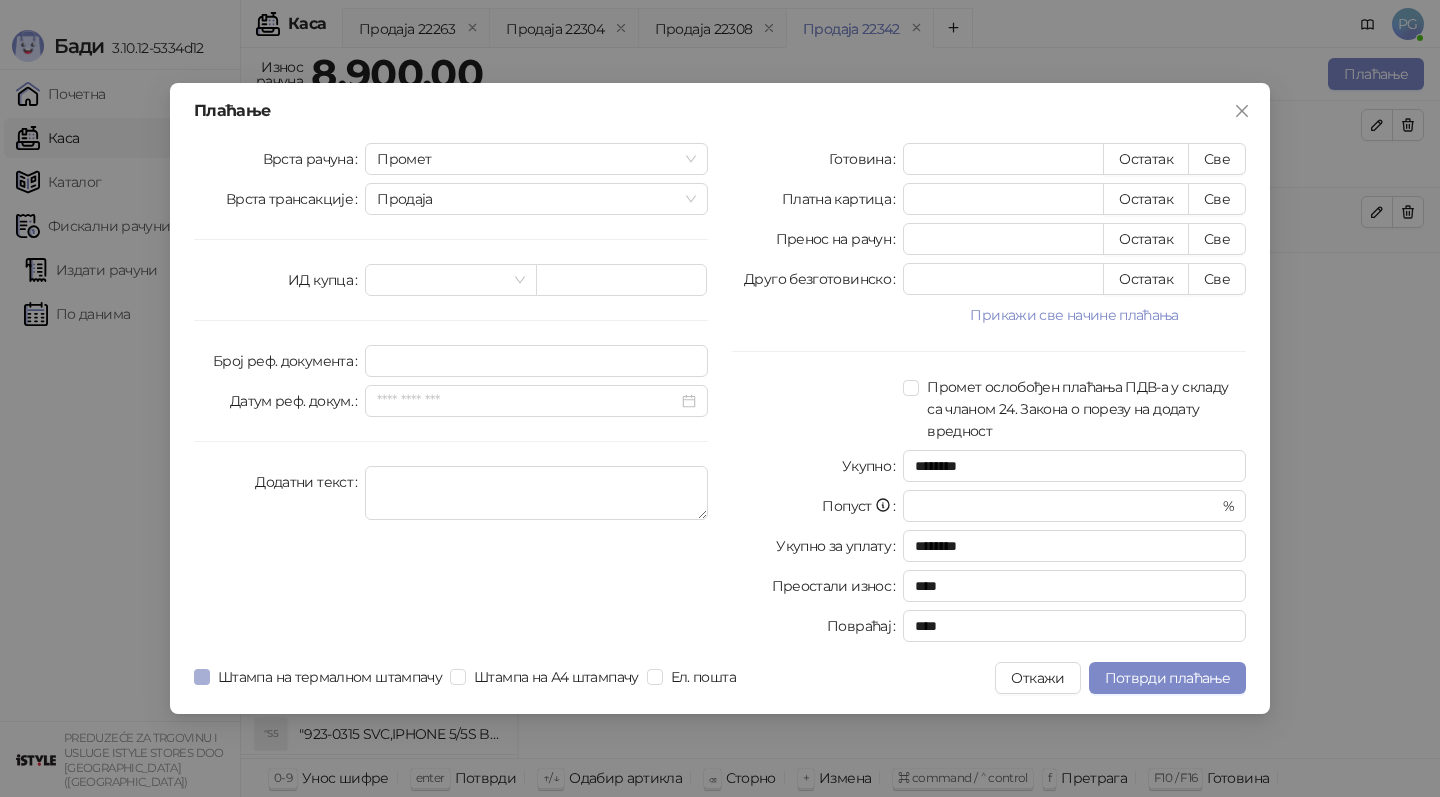 click on "Штампа на термалном штампачу" at bounding box center (330, 677) 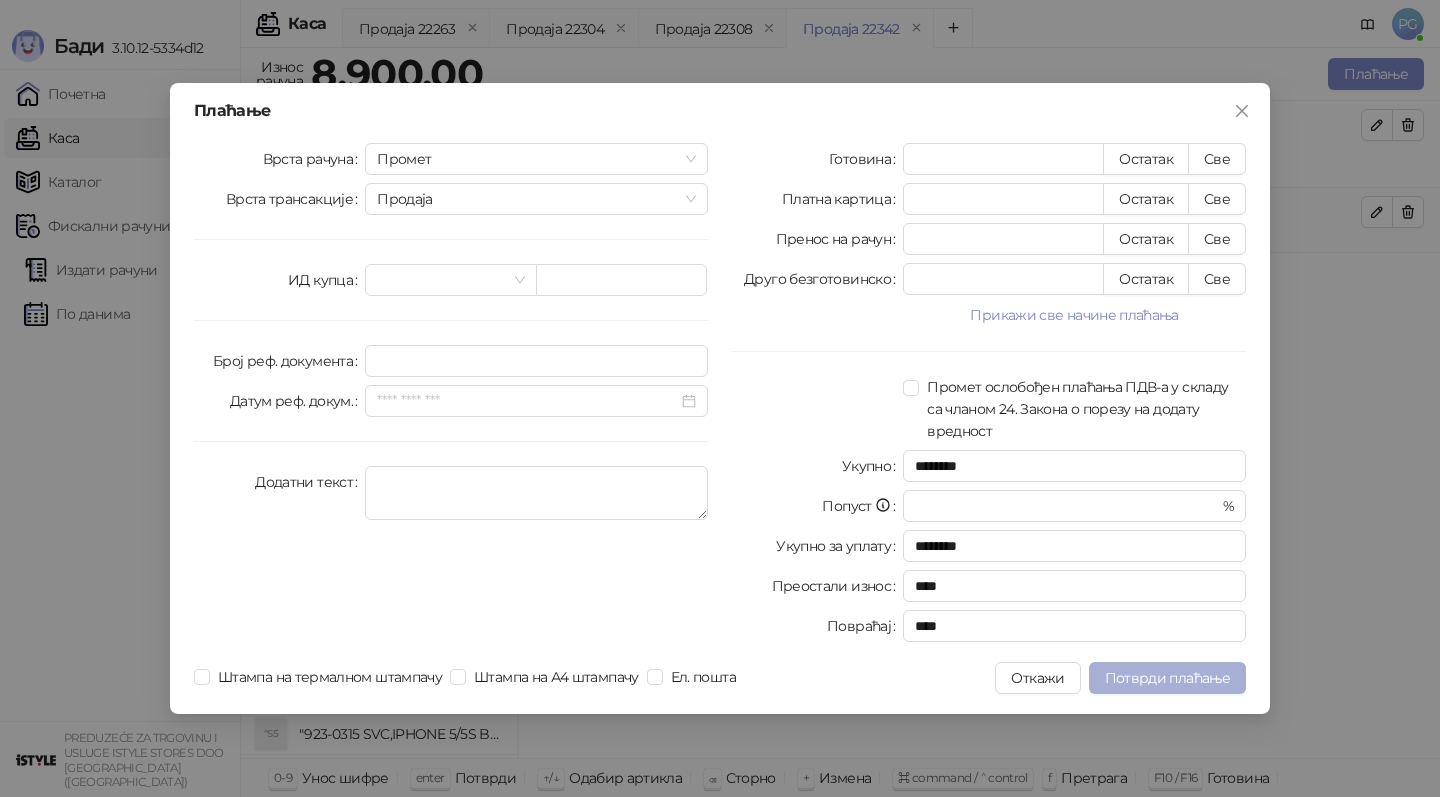 click on "Потврди плаћање" at bounding box center (1167, 678) 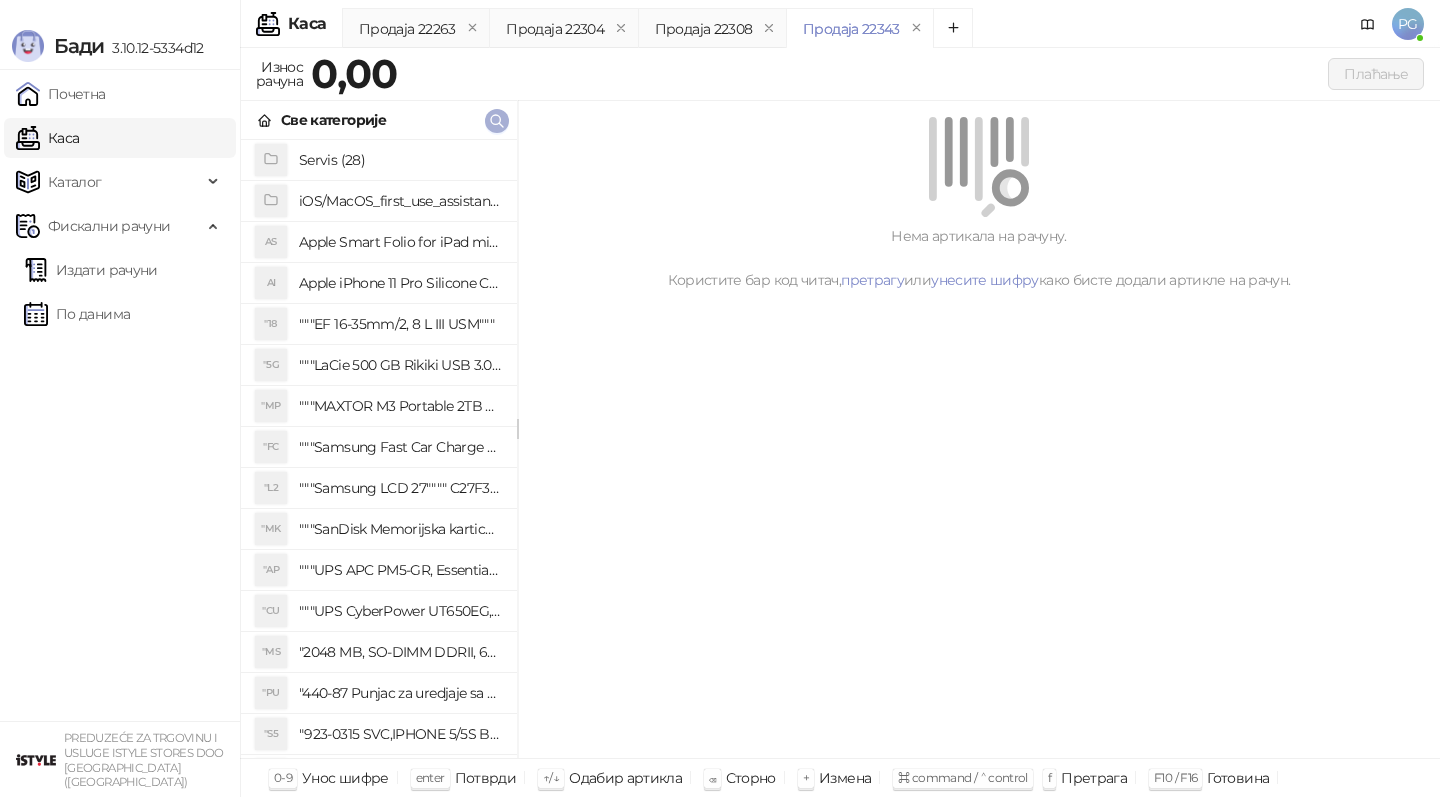 click at bounding box center [497, 121] 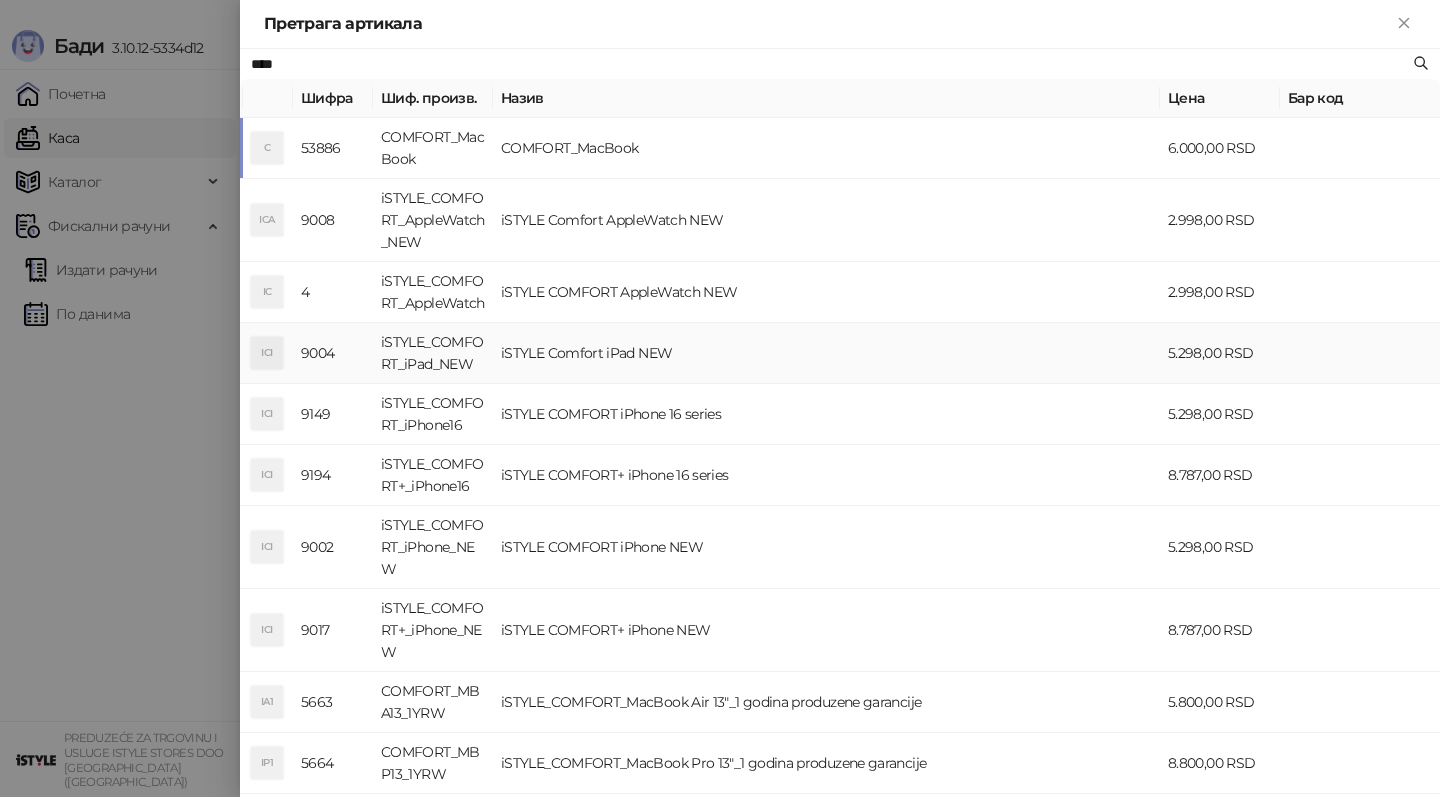 click on "iSTYLE Comfort iPad NEW" at bounding box center (826, 353) 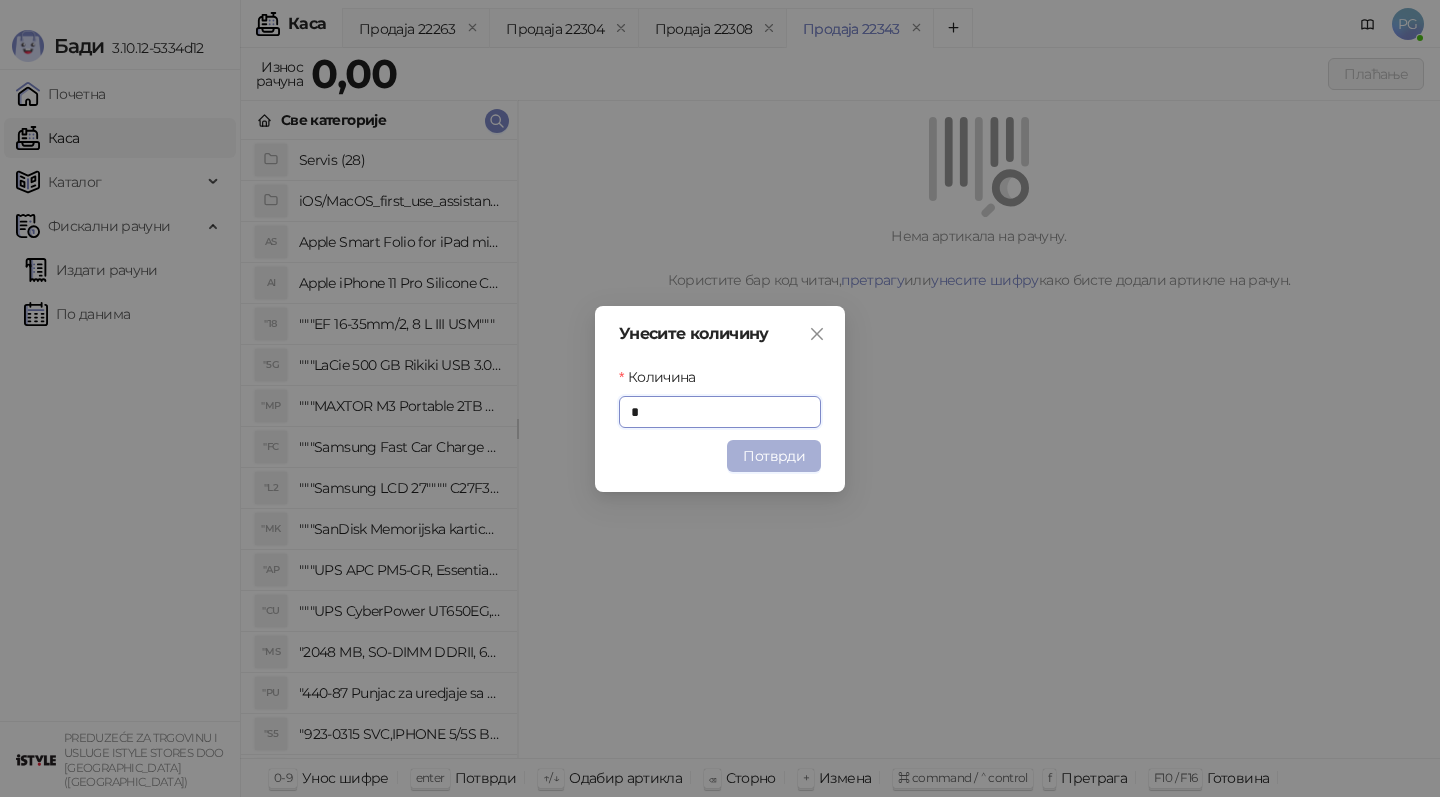 click on "Потврди" at bounding box center [774, 456] 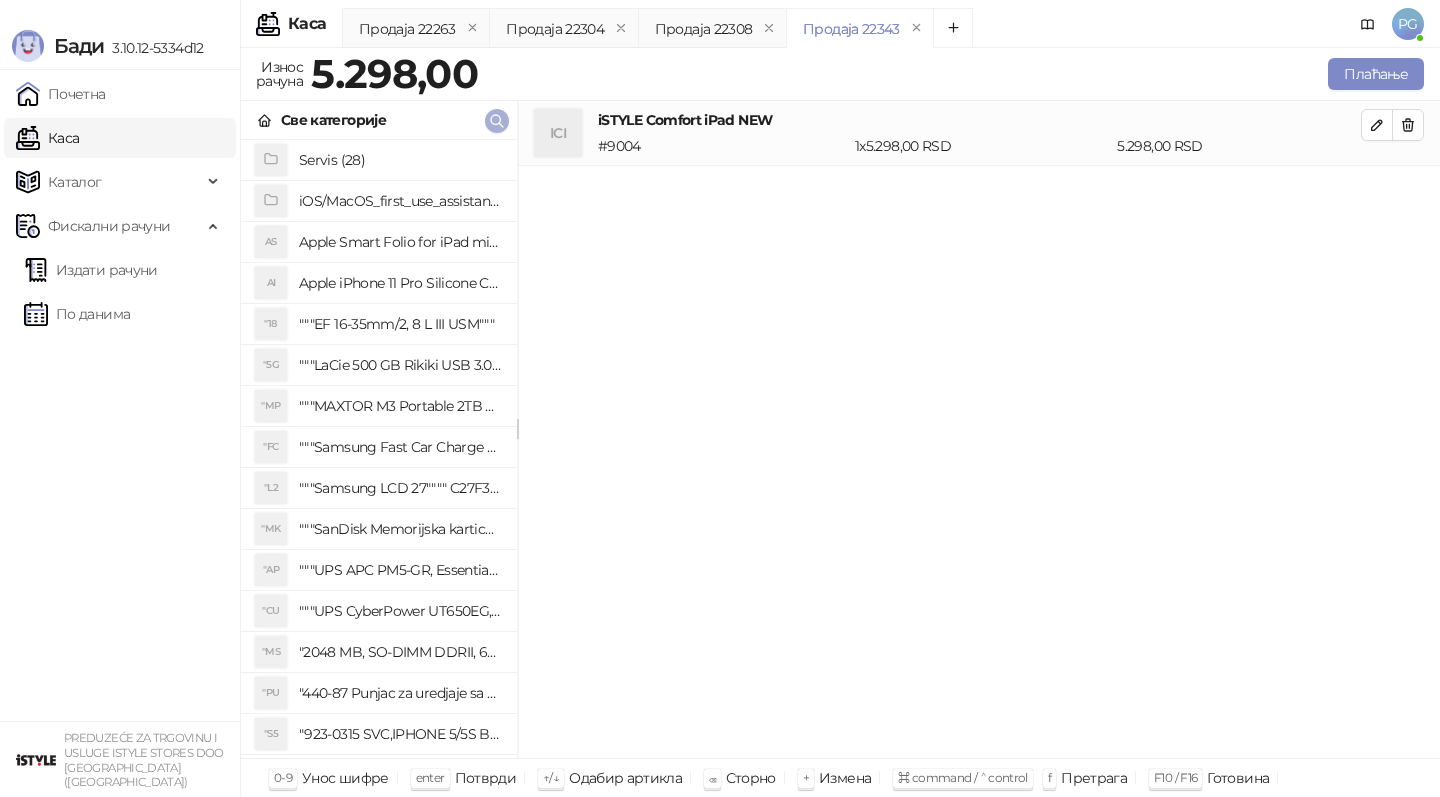 click 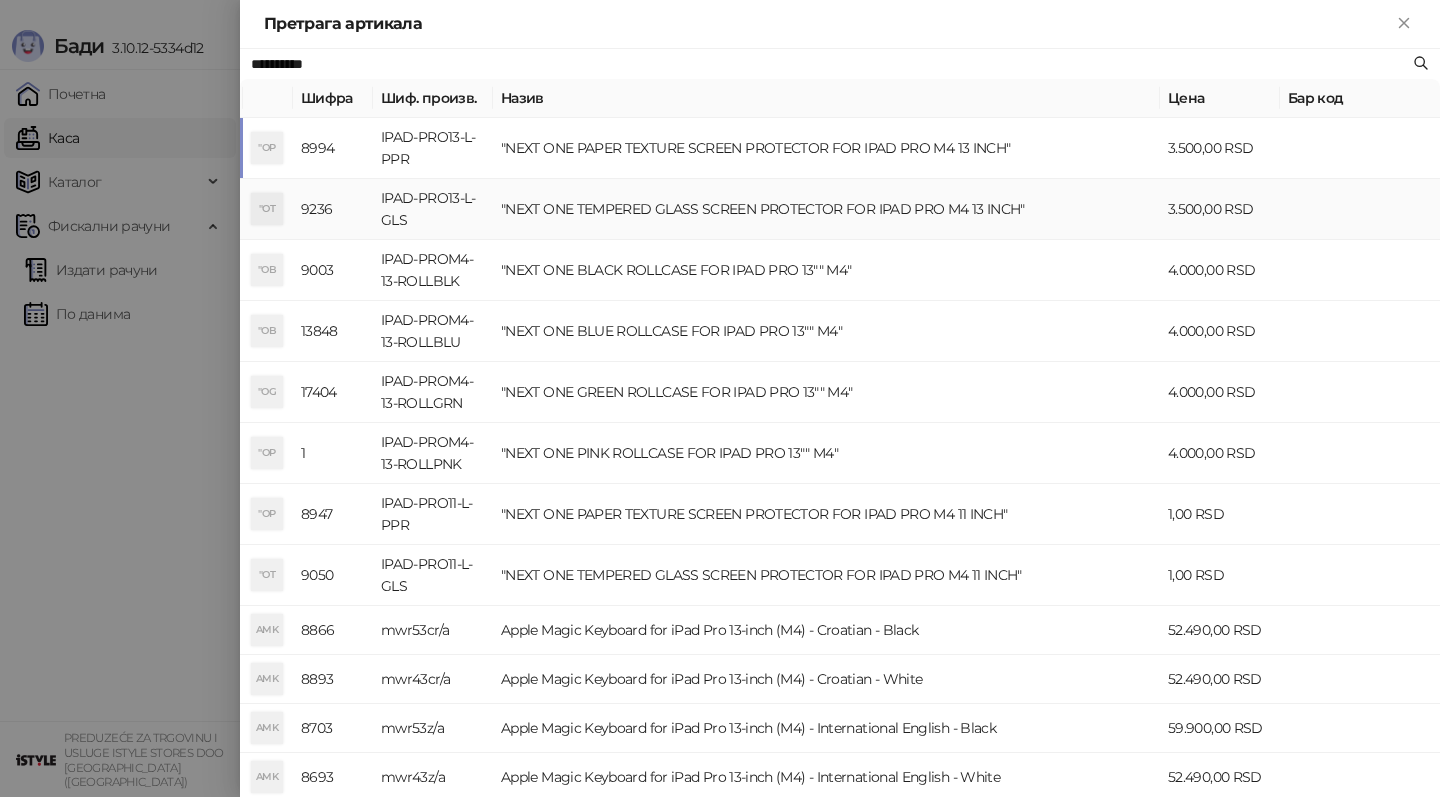 type on "**********" 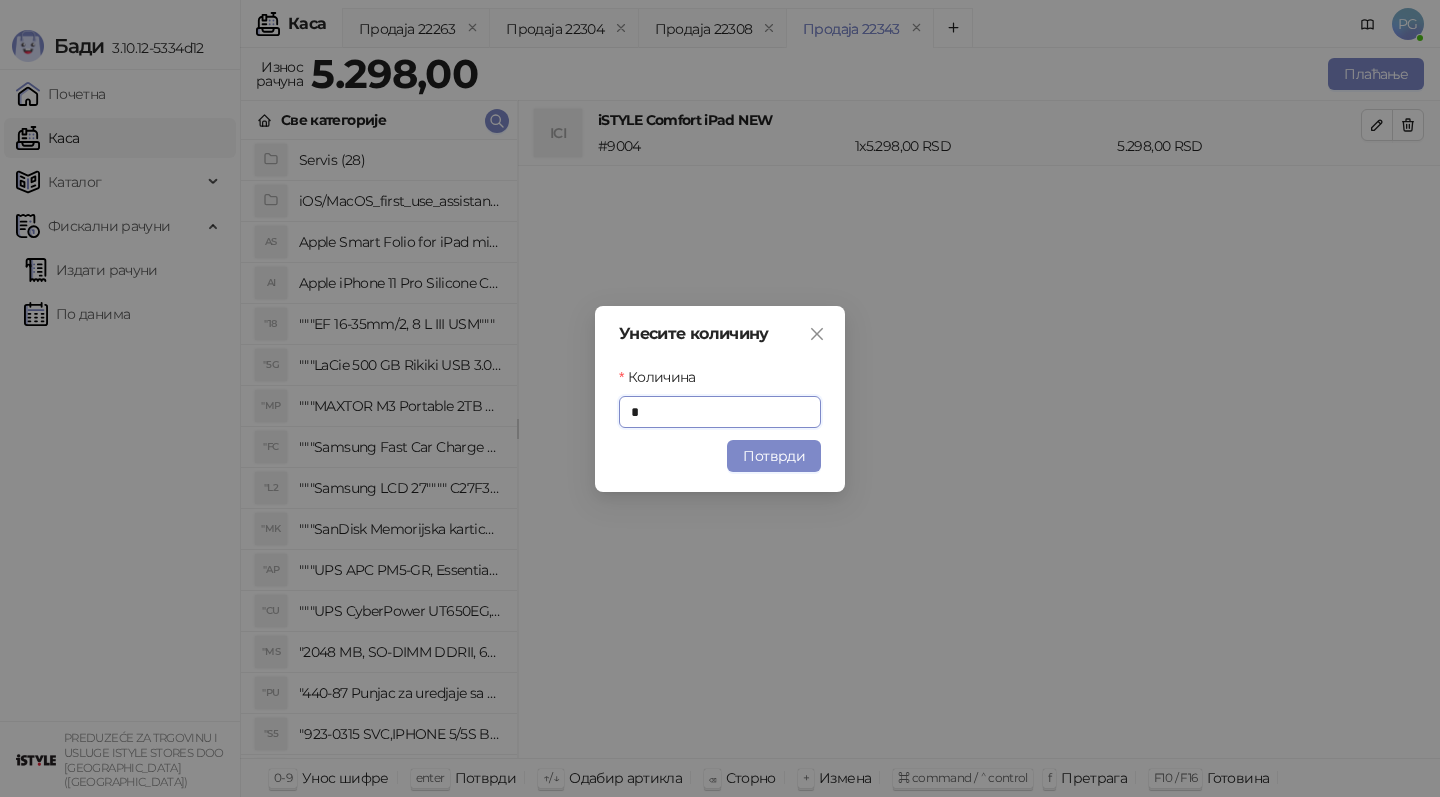 click on "Унесите количину Количина * Потврди" at bounding box center [720, 399] 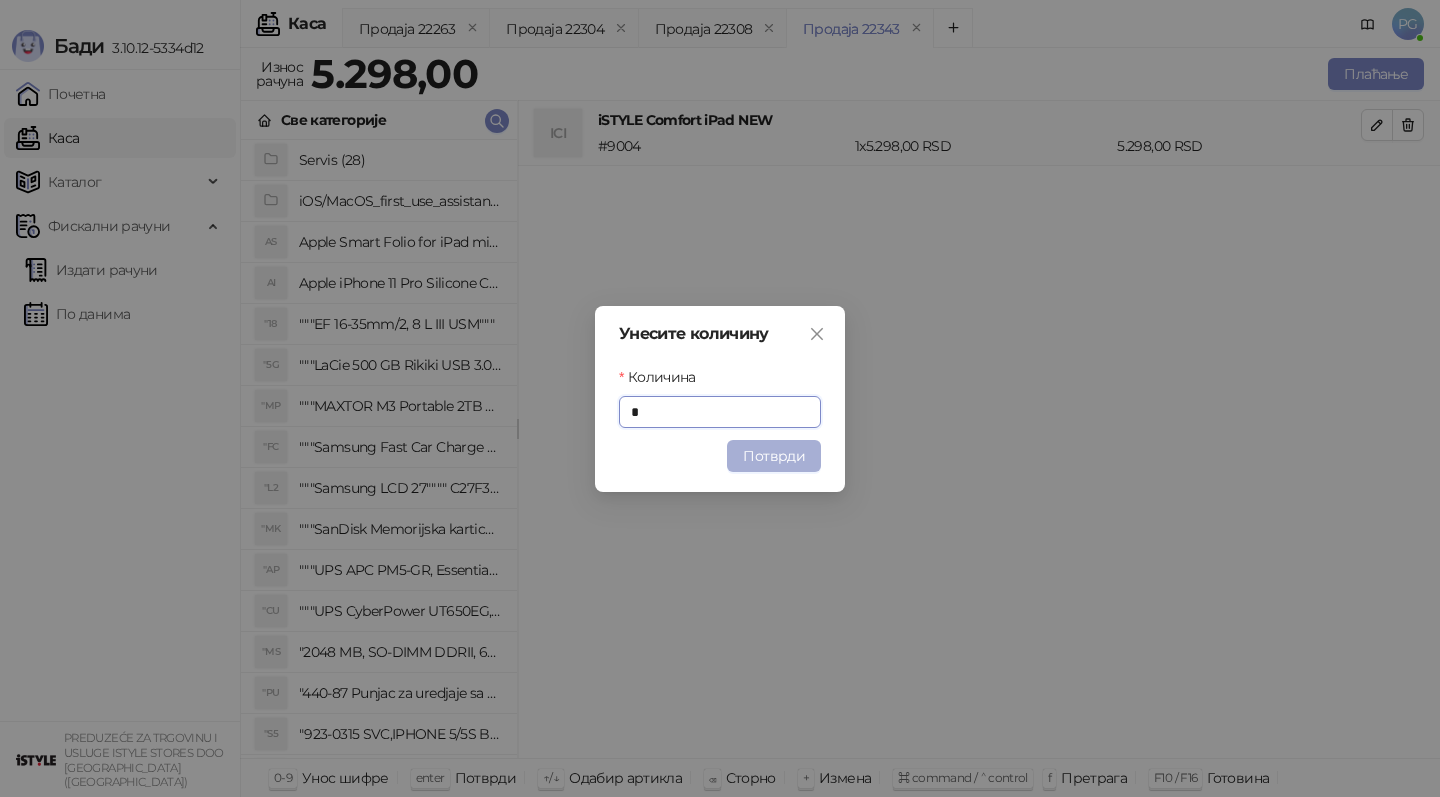 click on "Потврди" at bounding box center [774, 456] 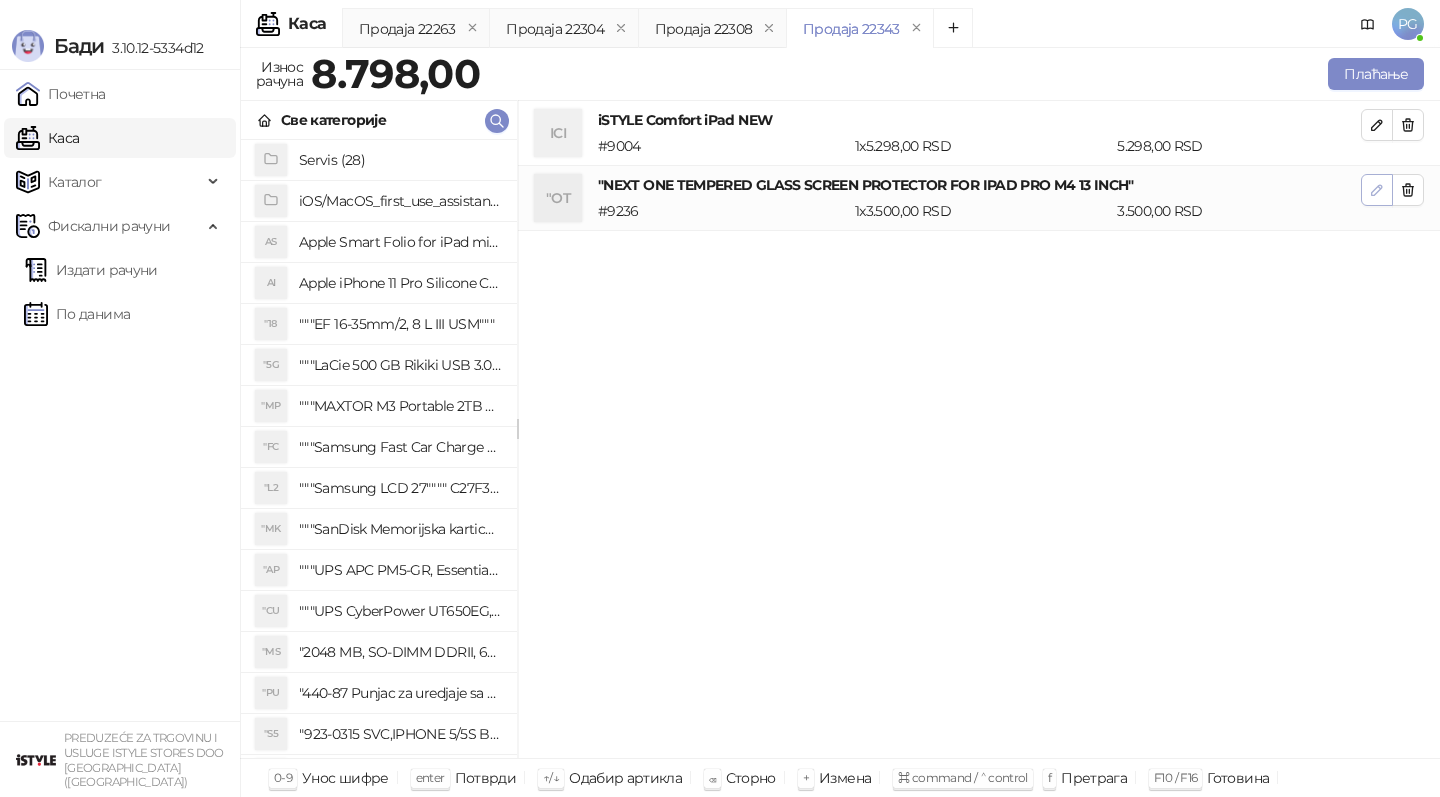 click 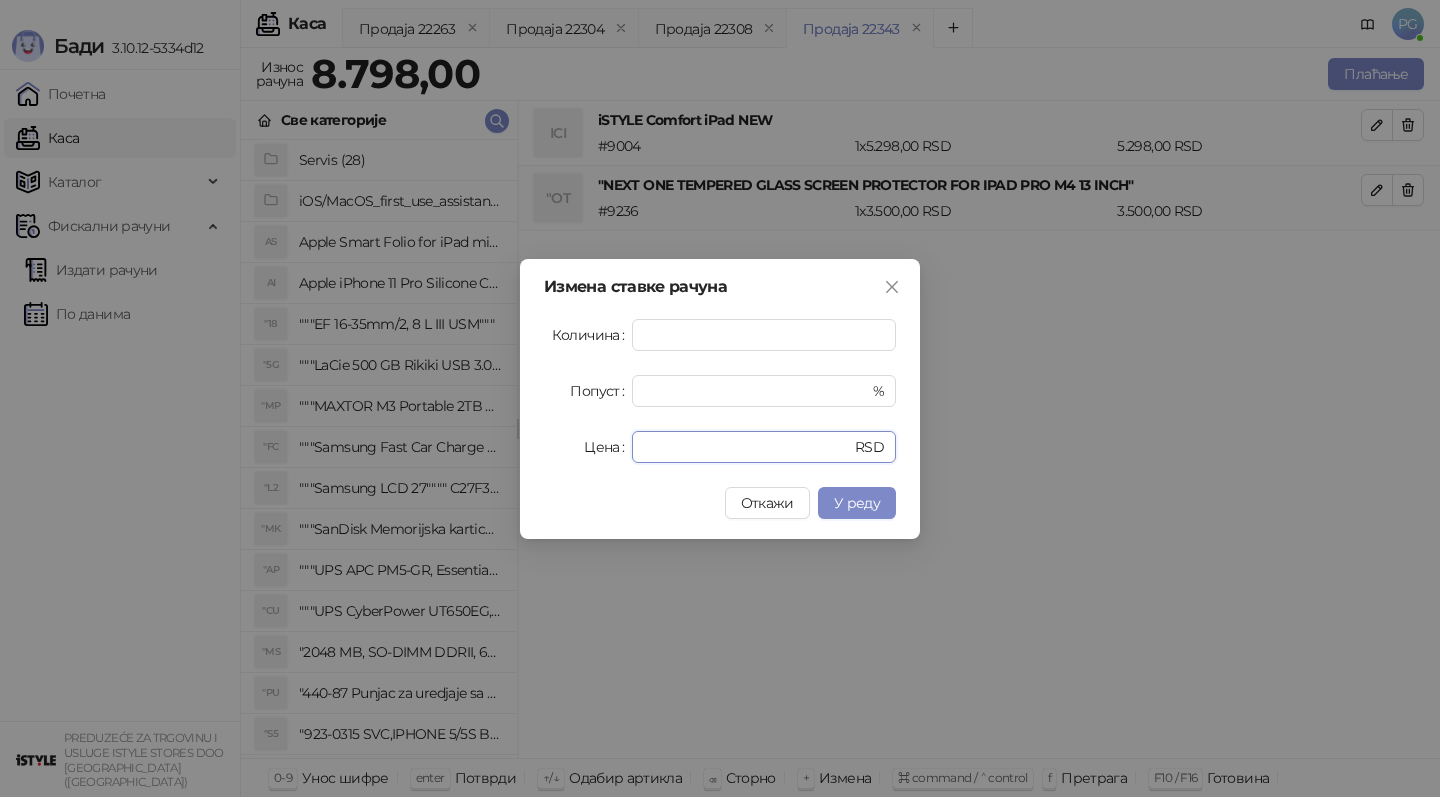 drag, startPoint x: 706, startPoint y: 446, endPoint x: 542, endPoint y: 442, distance: 164.04877 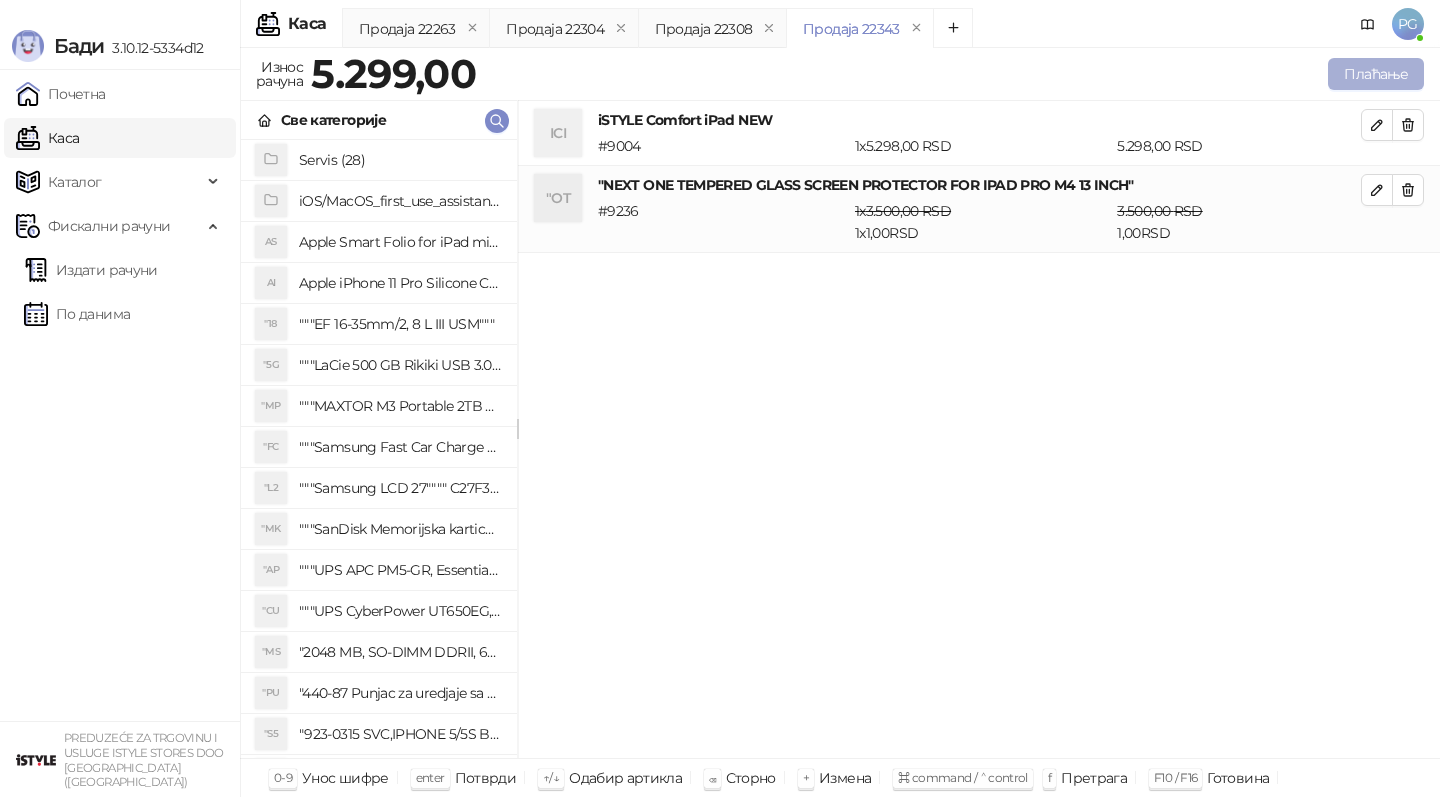 click on "Плаћање" at bounding box center [1376, 74] 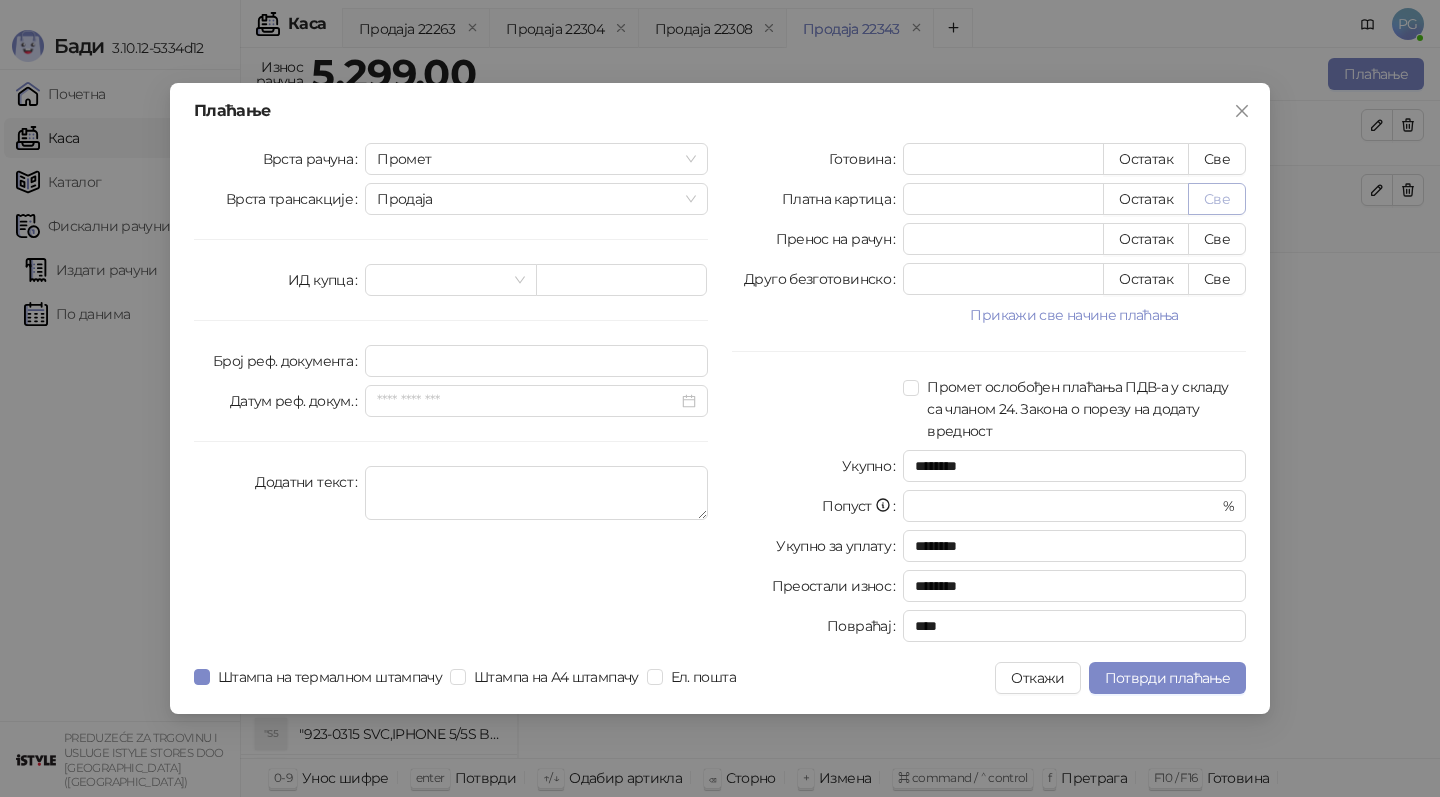 click on "Све" at bounding box center [1217, 199] 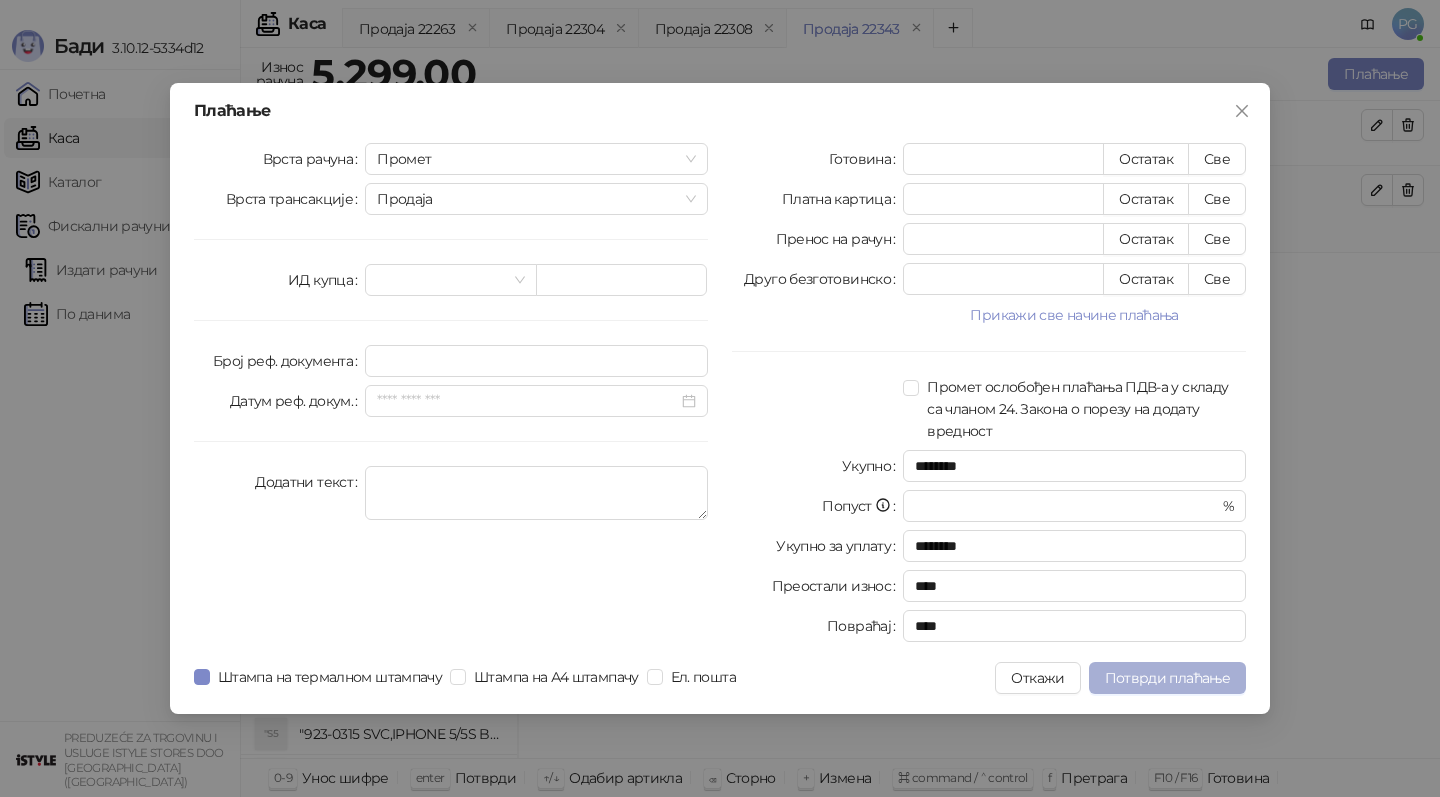 click on "Потврди плаћање" at bounding box center (1167, 678) 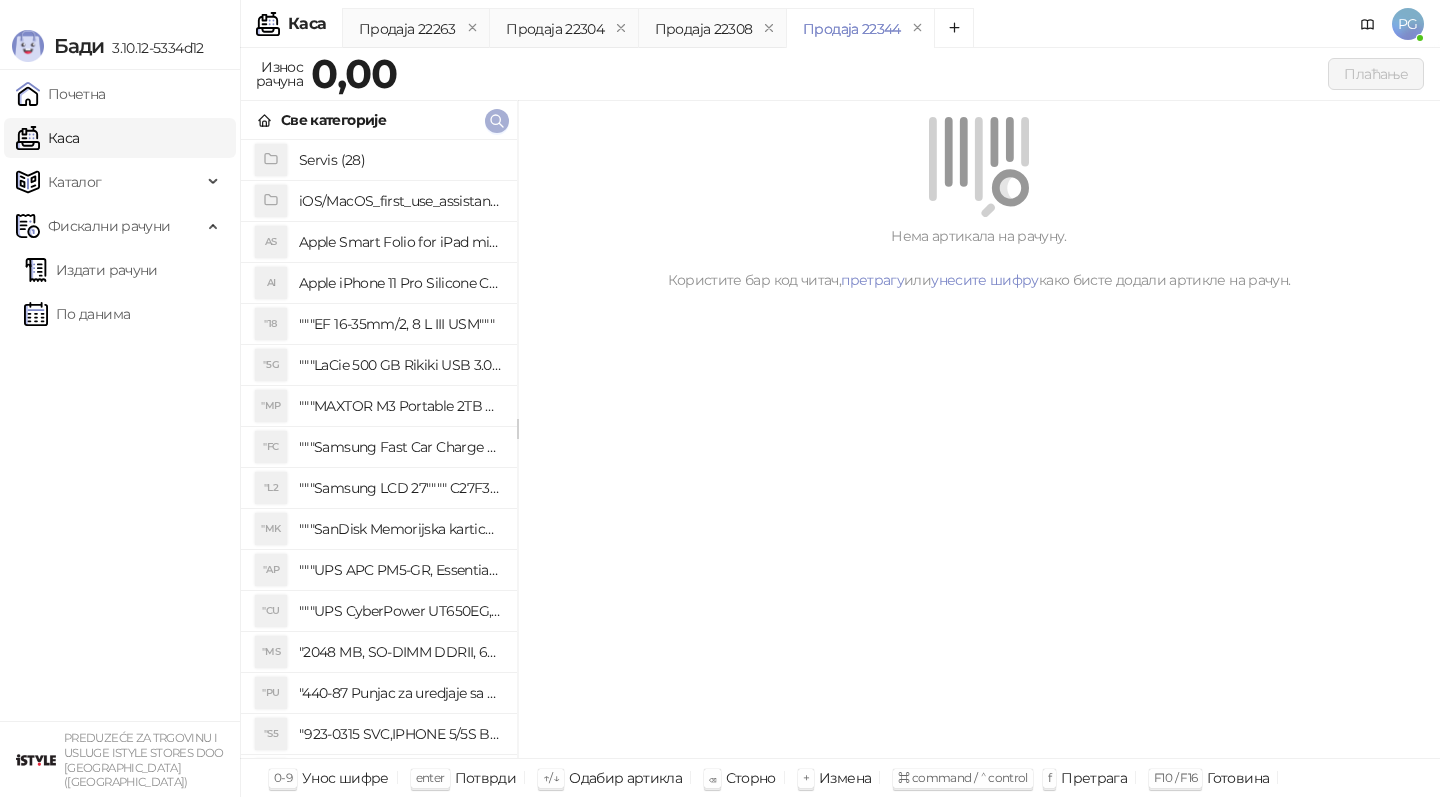 click 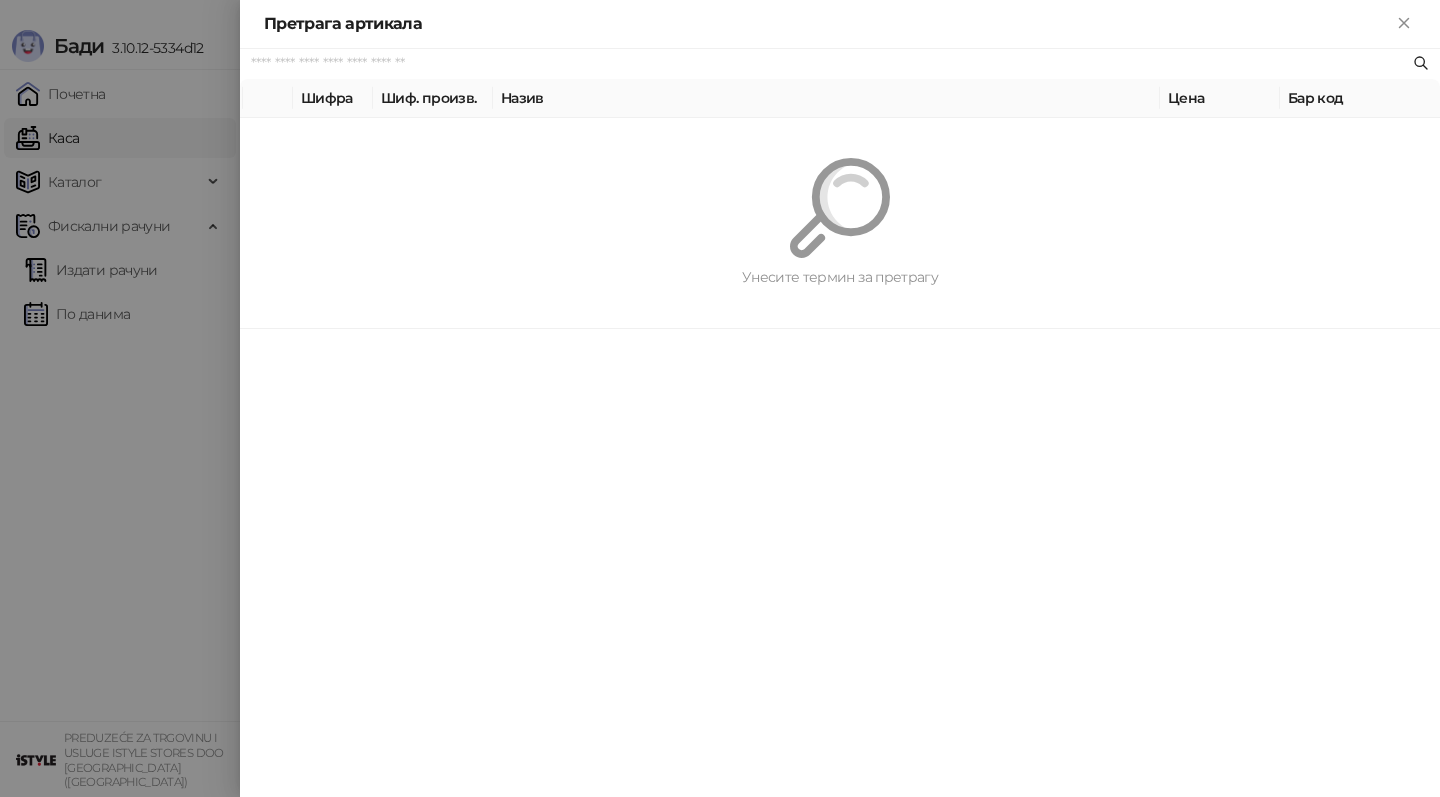 paste on "*********" 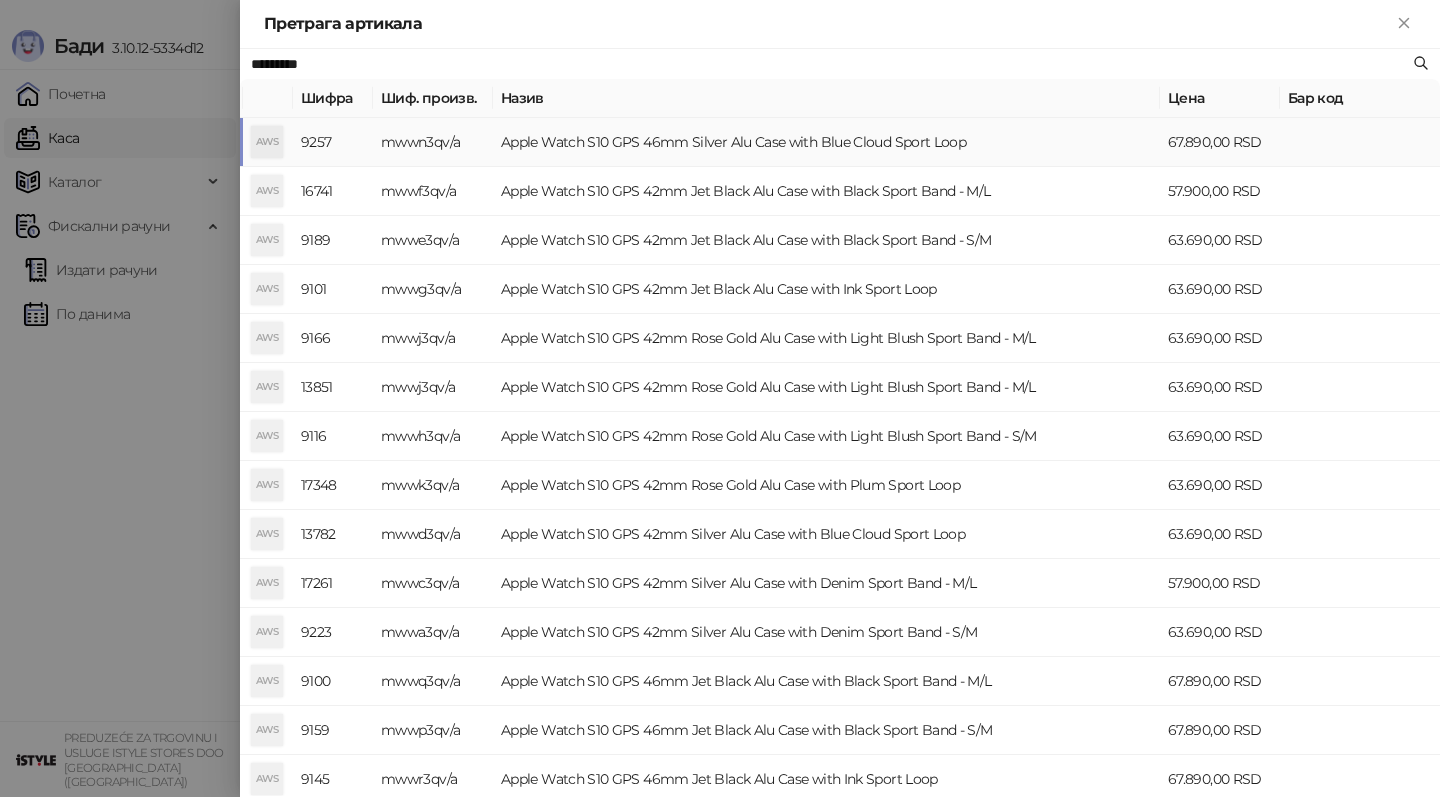 type on "*********" 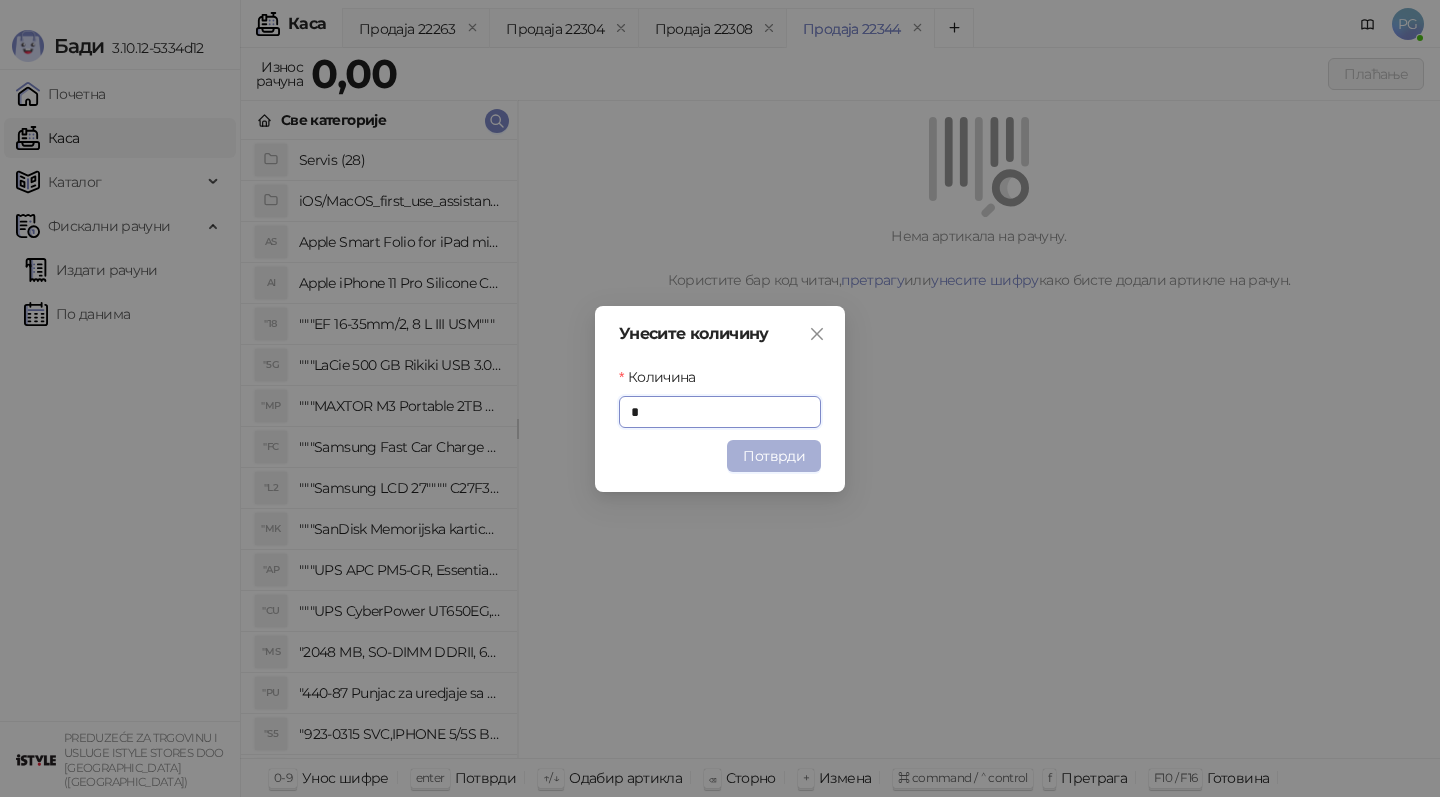 click on "Потврди" at bounding box center [774, 456] 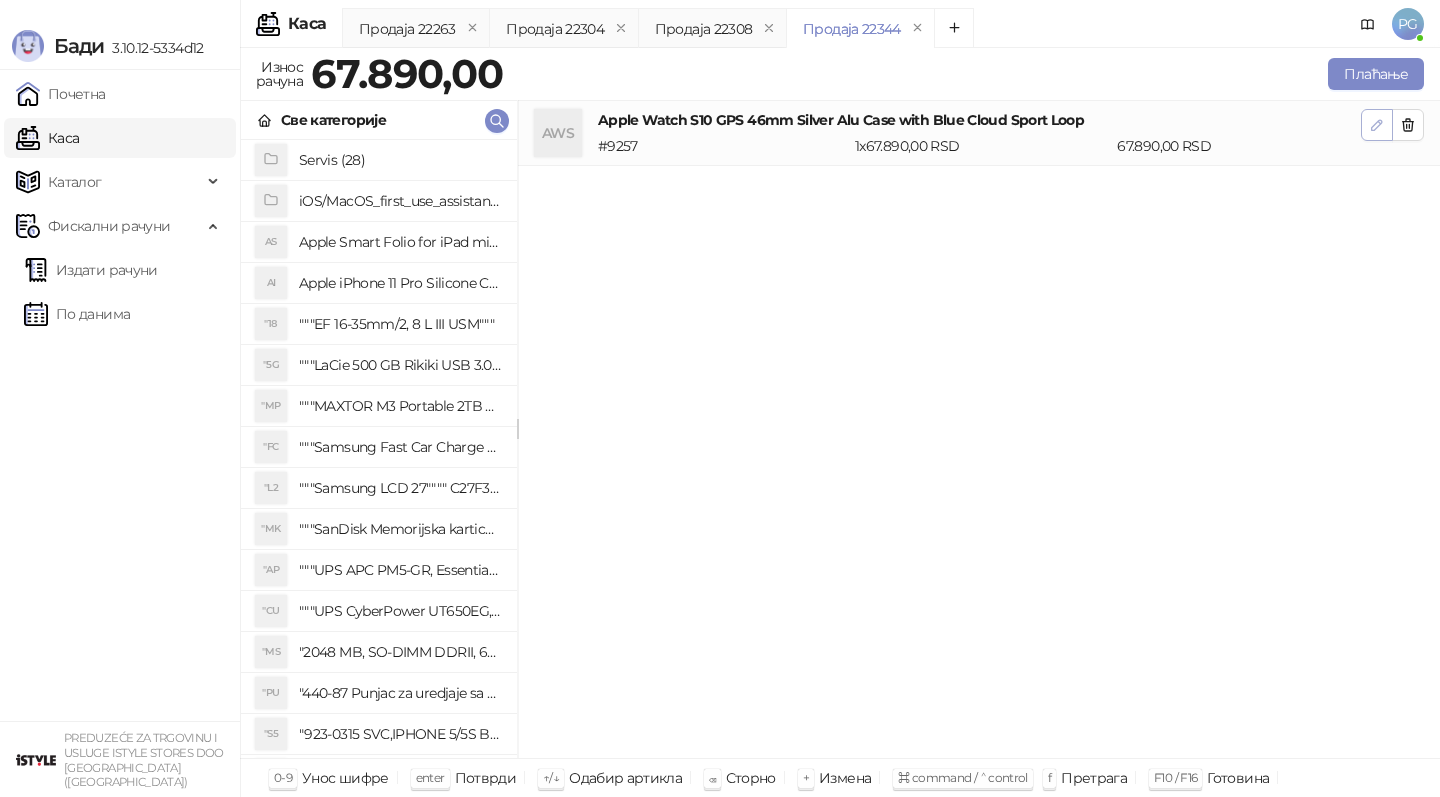 click 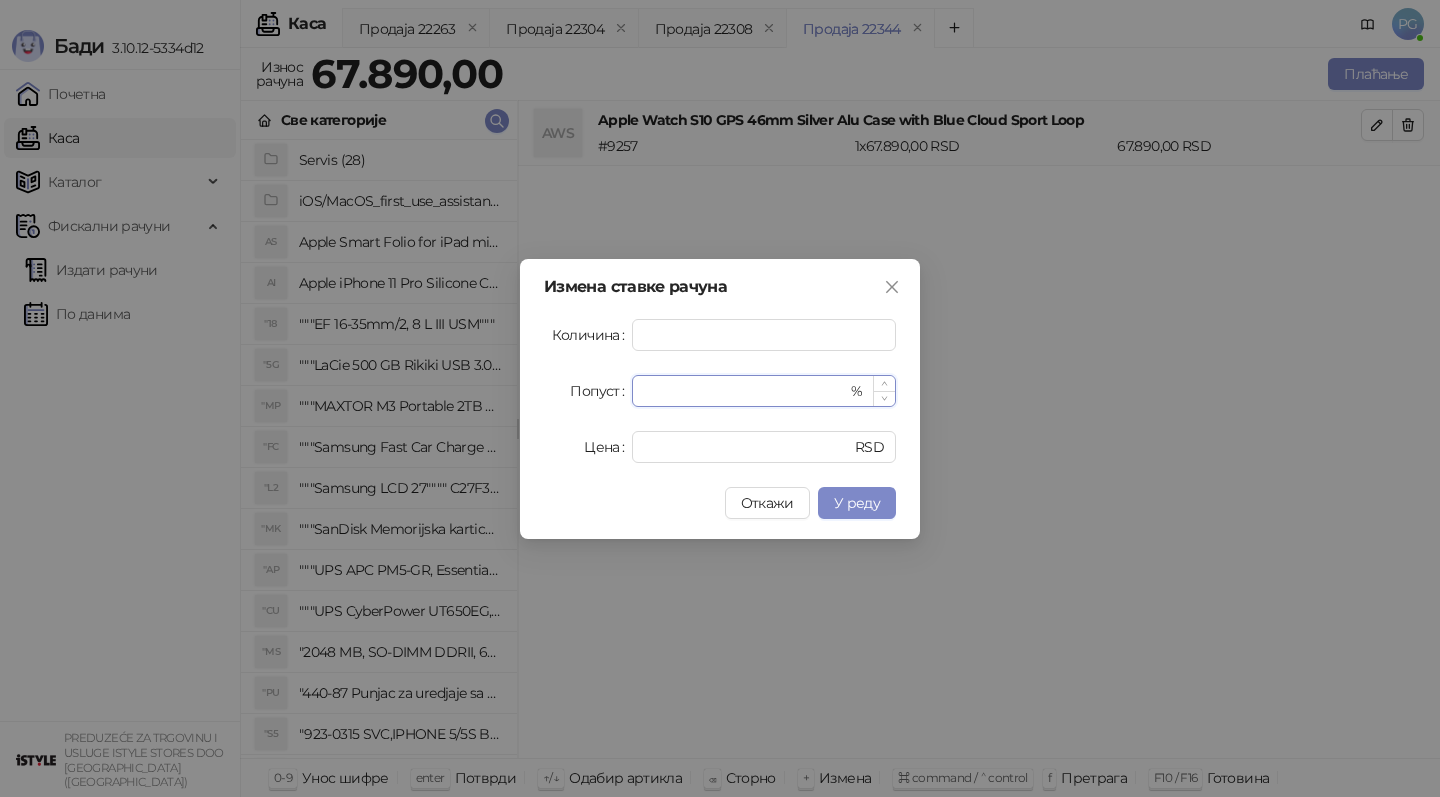 click on "*" at bounding box center (745, 391) 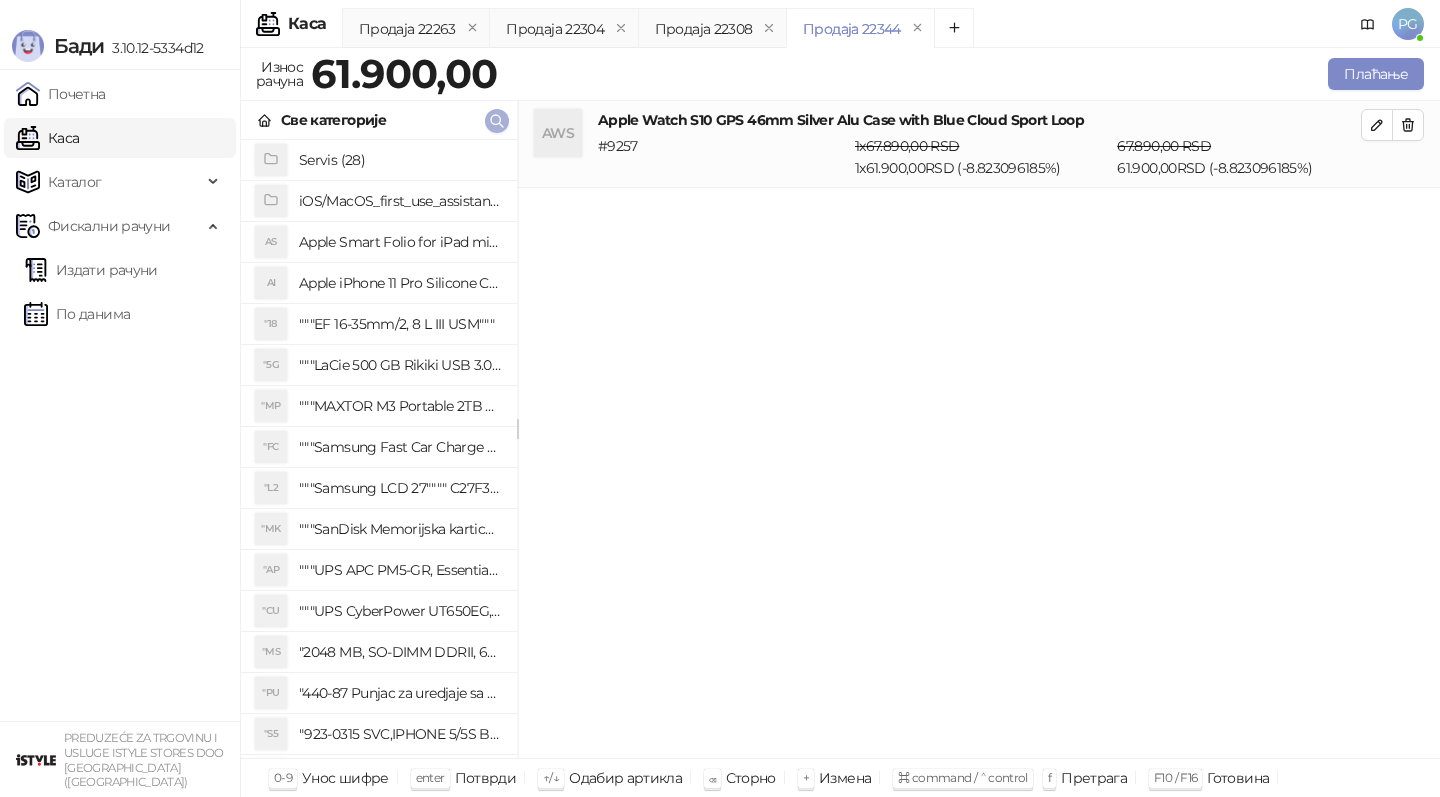 click 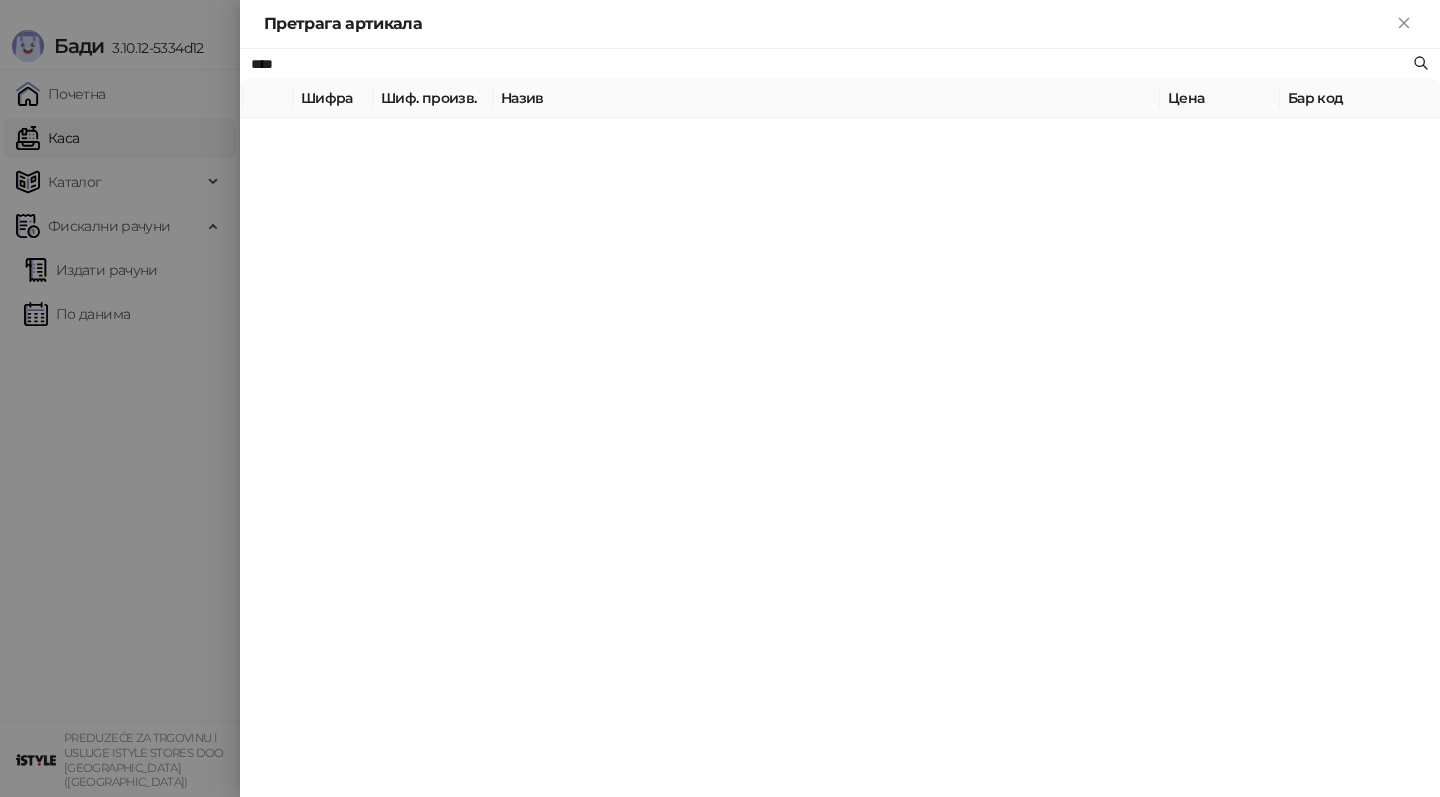 type on "****" 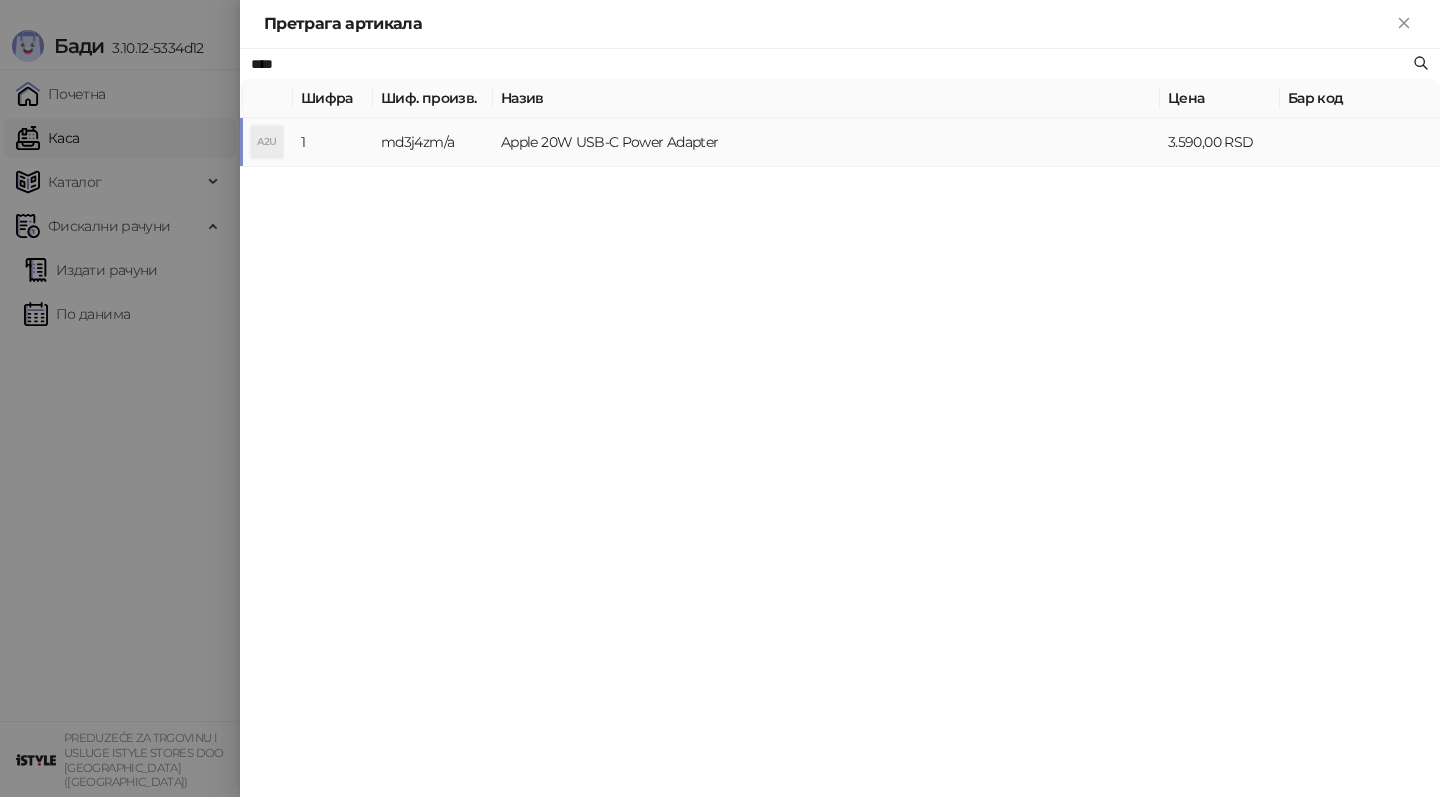 click on "Apple 20W USB-C Power Adapter" at bounding box center [826, 142] 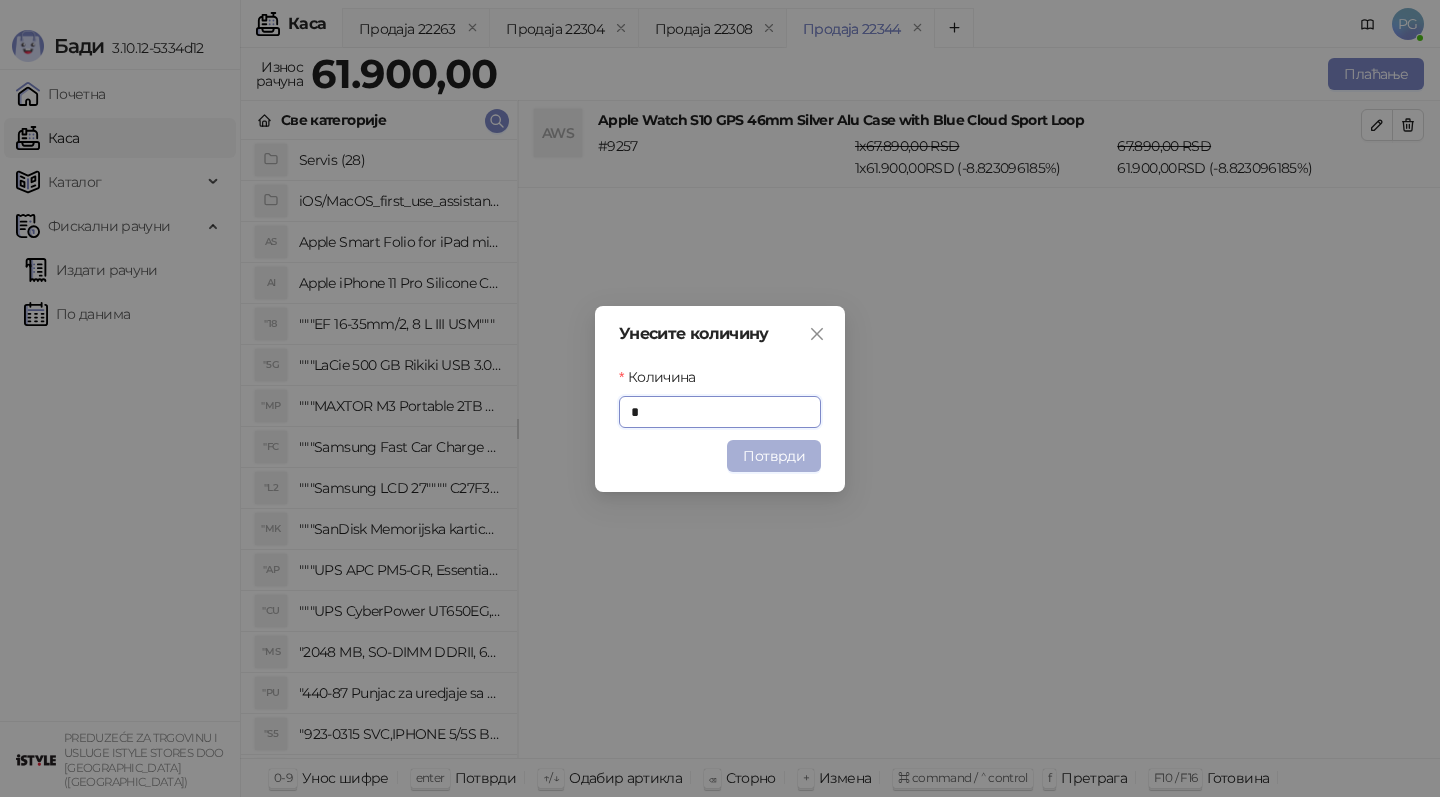 click on "Потврди" at bounding box center (774, 456) 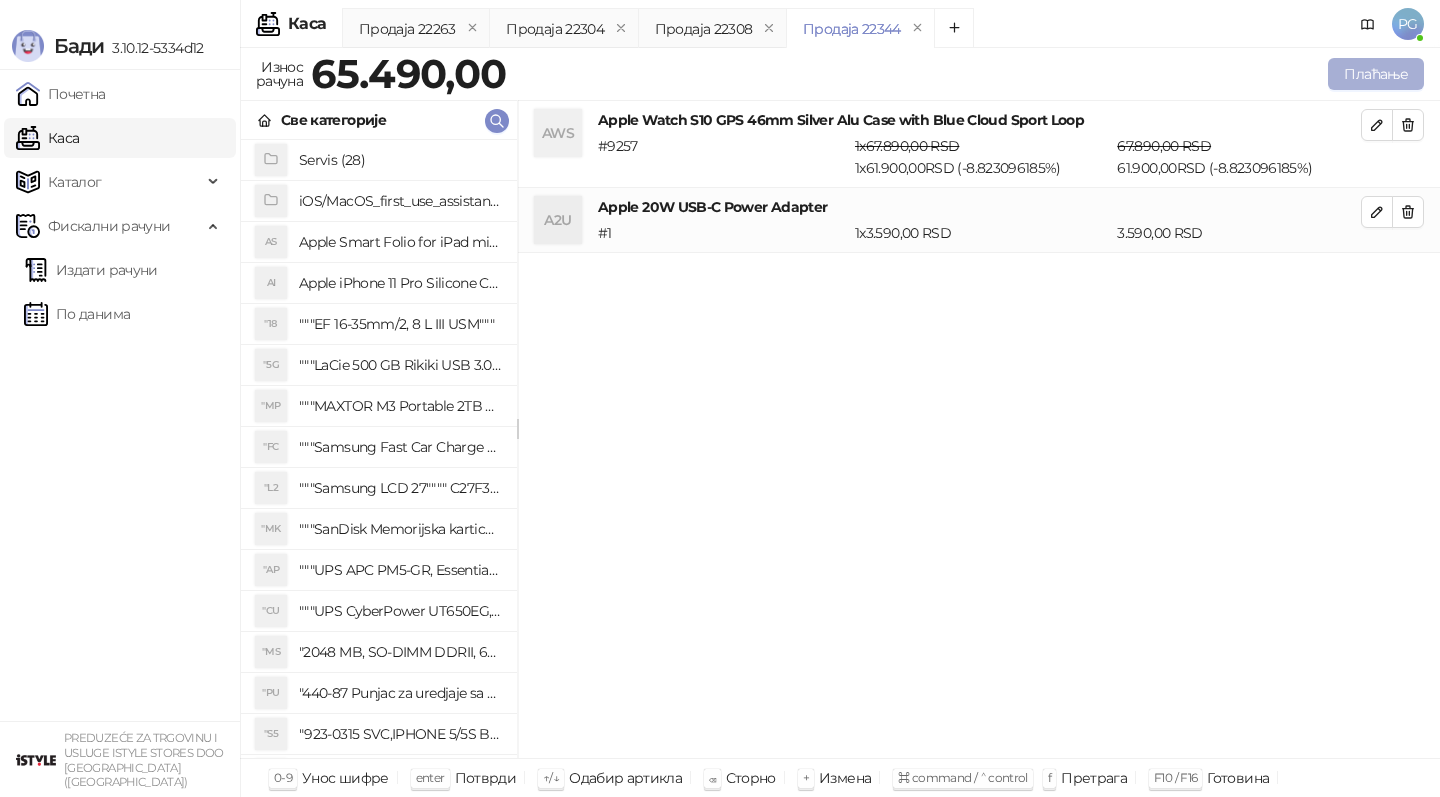 click on "Плаћање" at bounding box center [1376, 74] 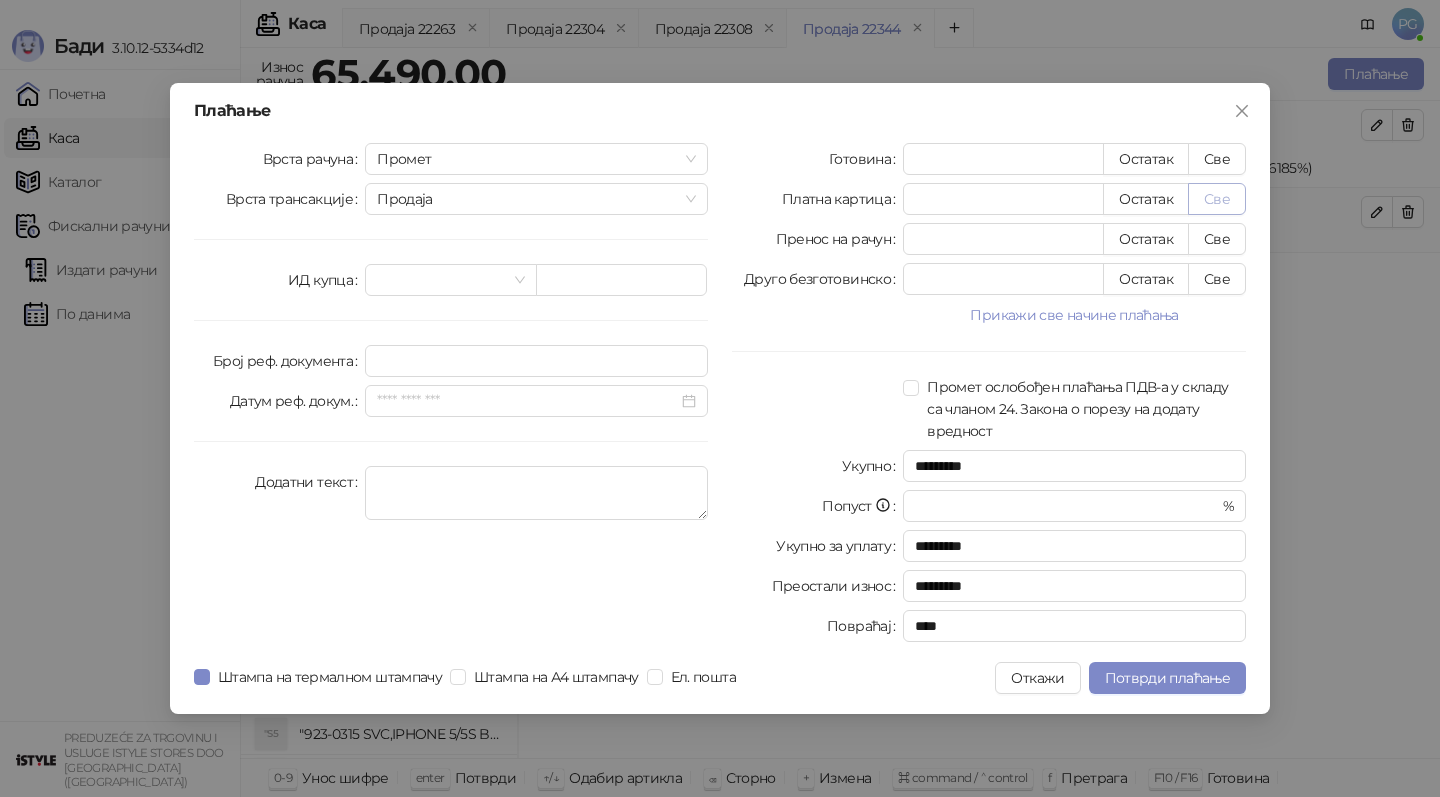 click on "Све" at bounding box center [1217, 199] 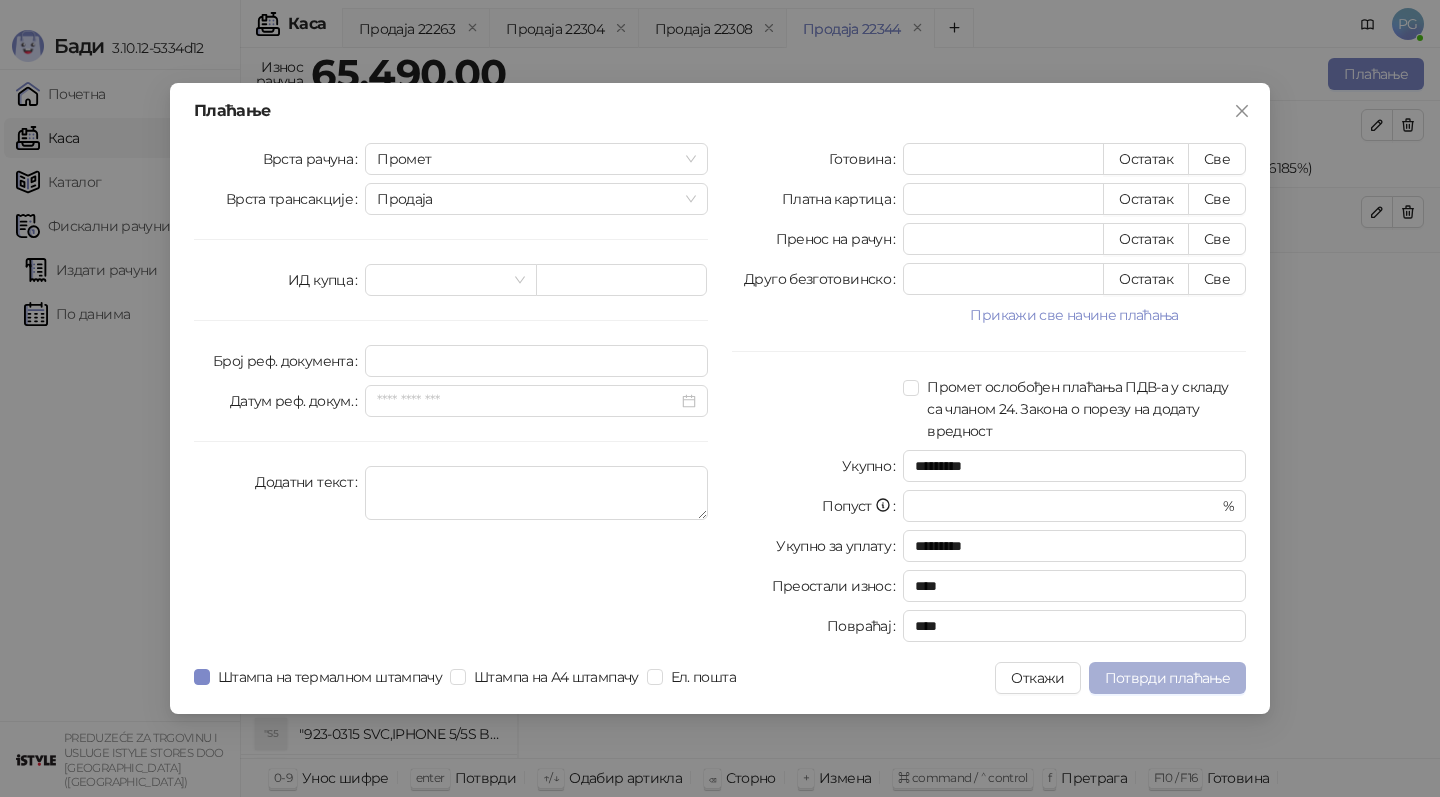 click on "Потврди плаћање" at bounding box center (1167, 678) 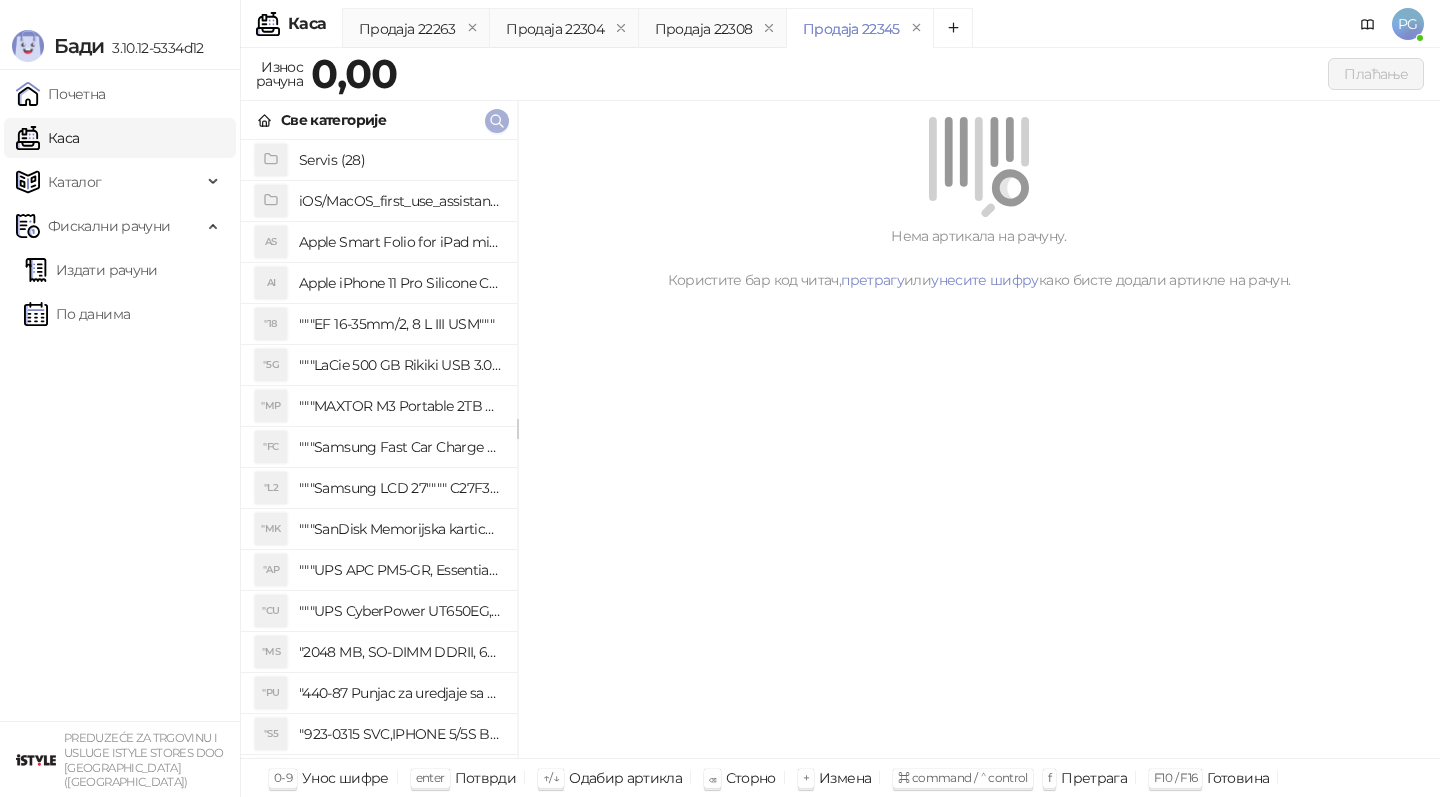 click 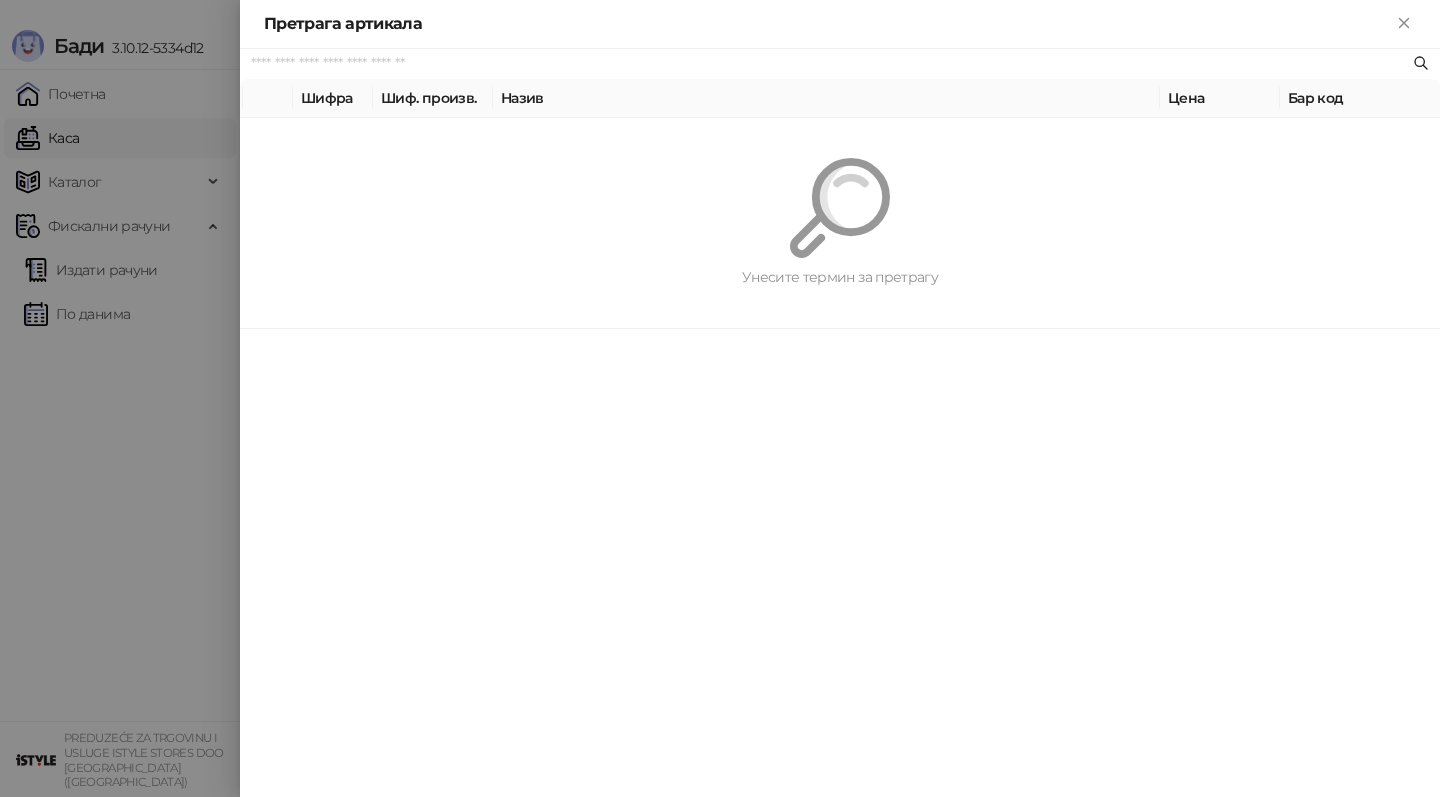 paste on "********" 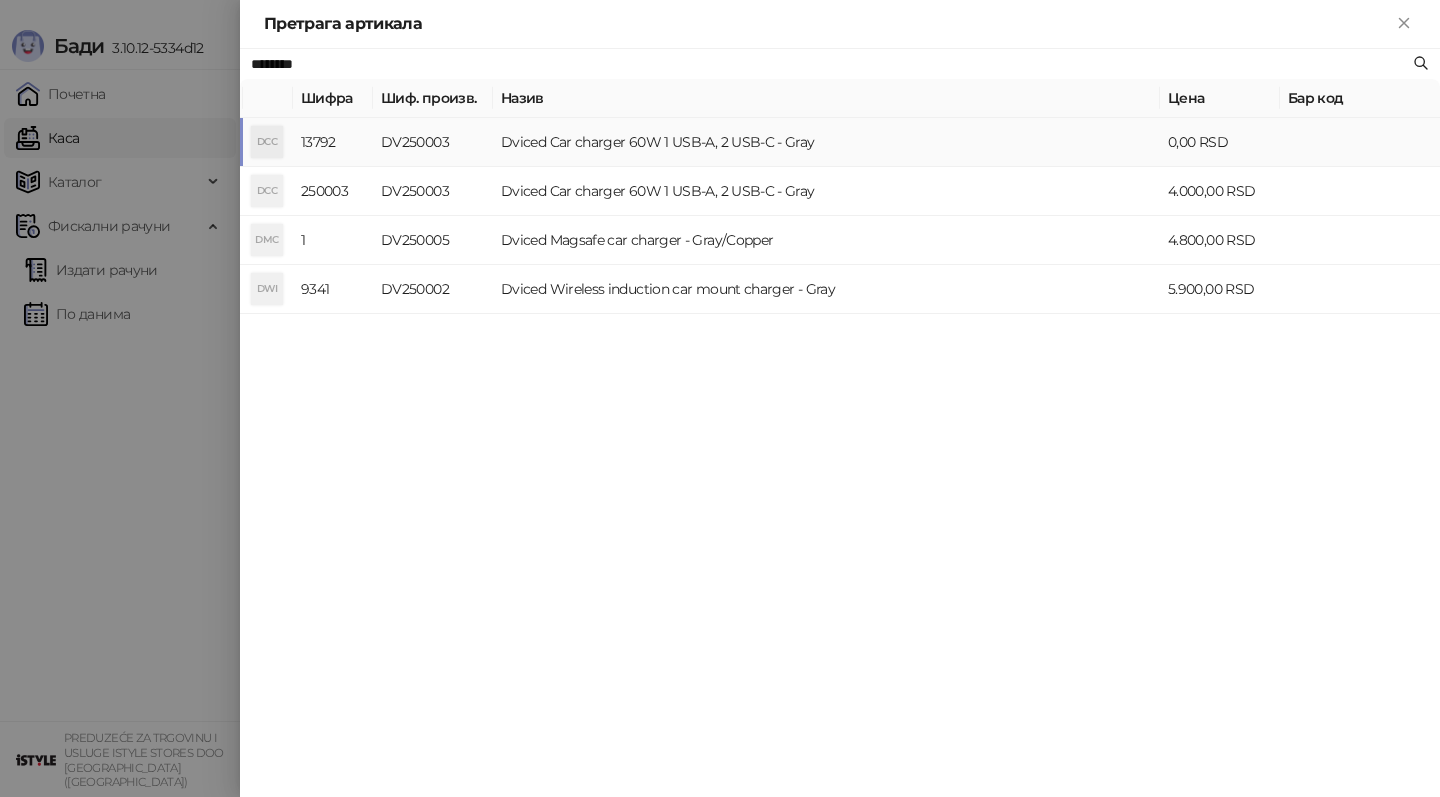 type on "********" 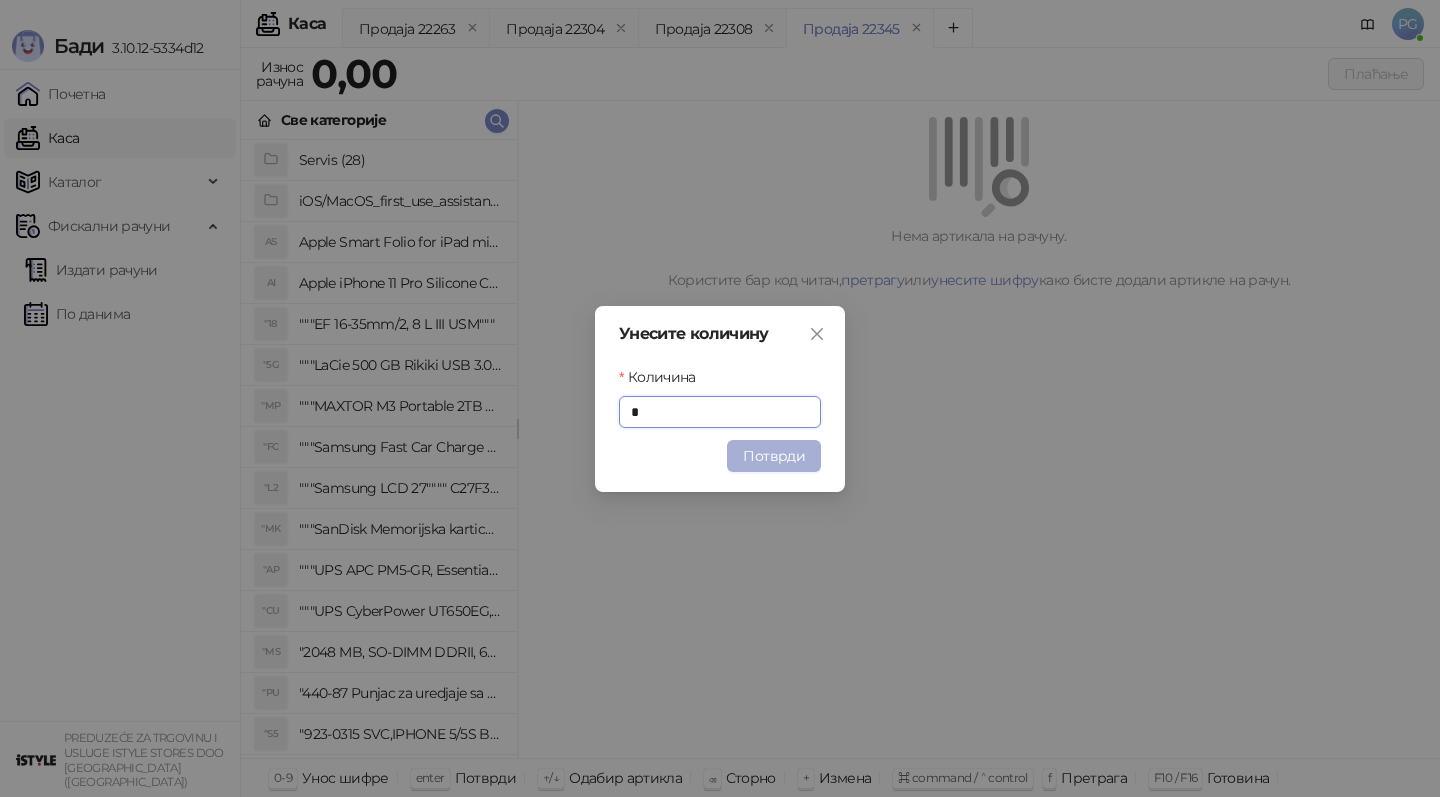 click on "Потврди" at bounding box center (774, 456) 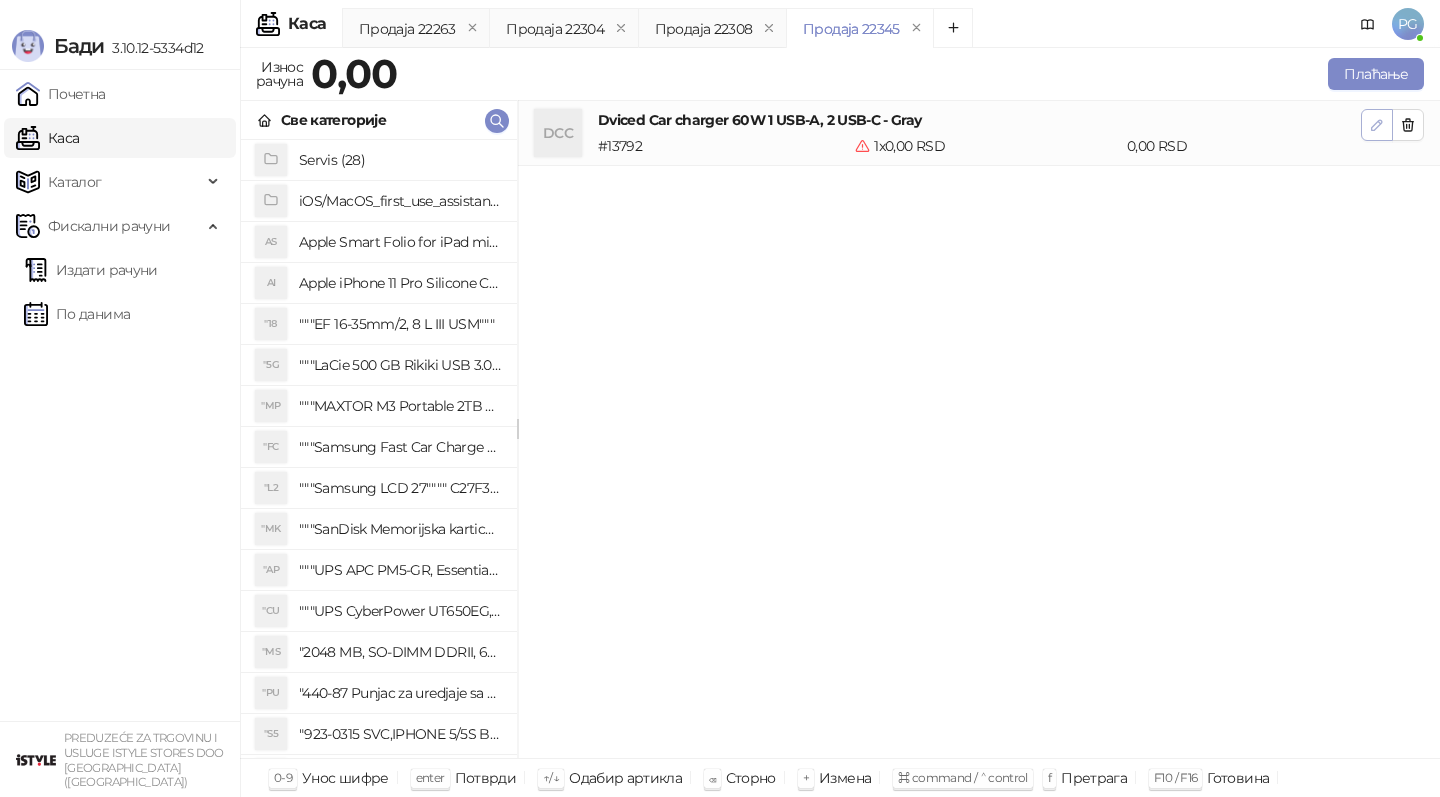 click 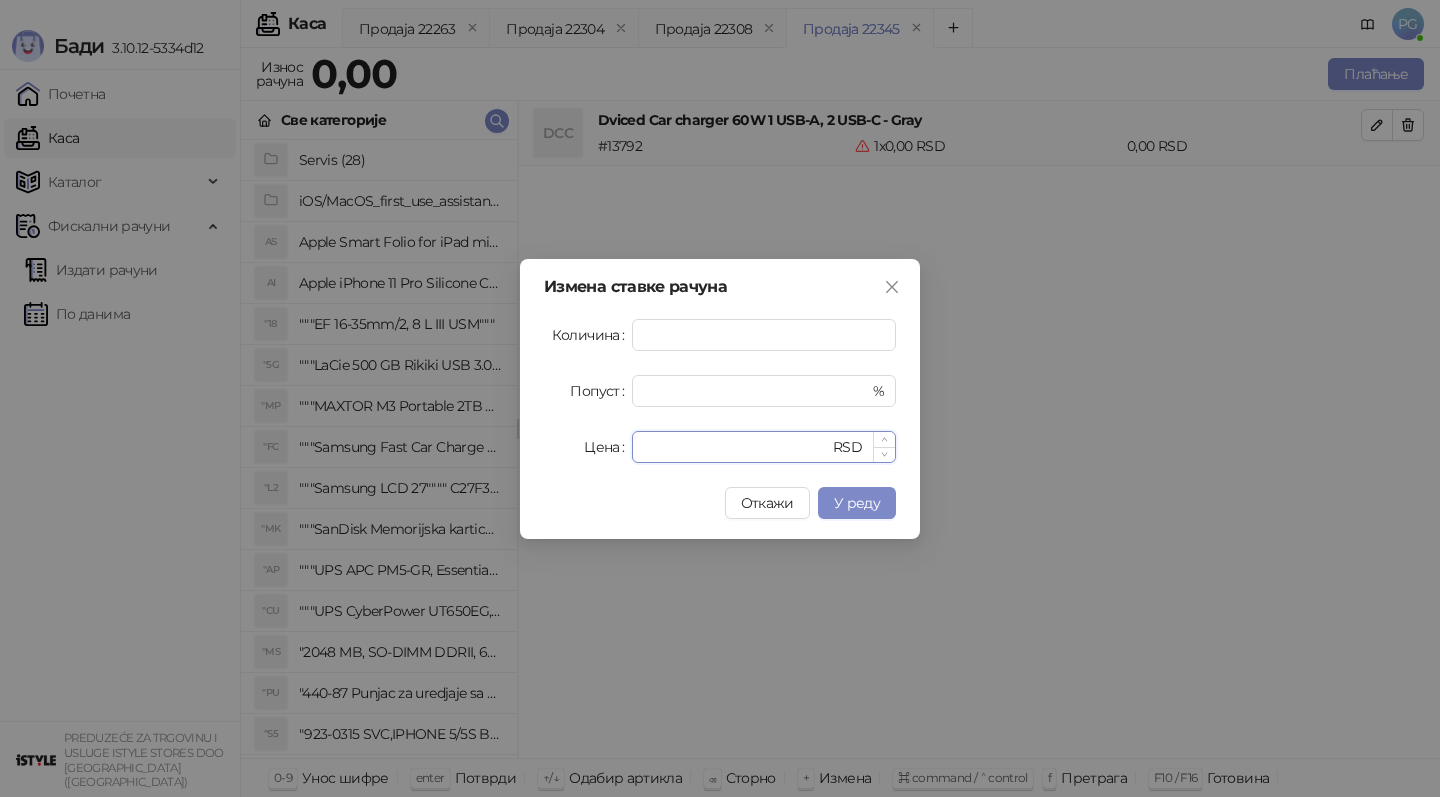 click on "*" at bounding box center (736, 447) 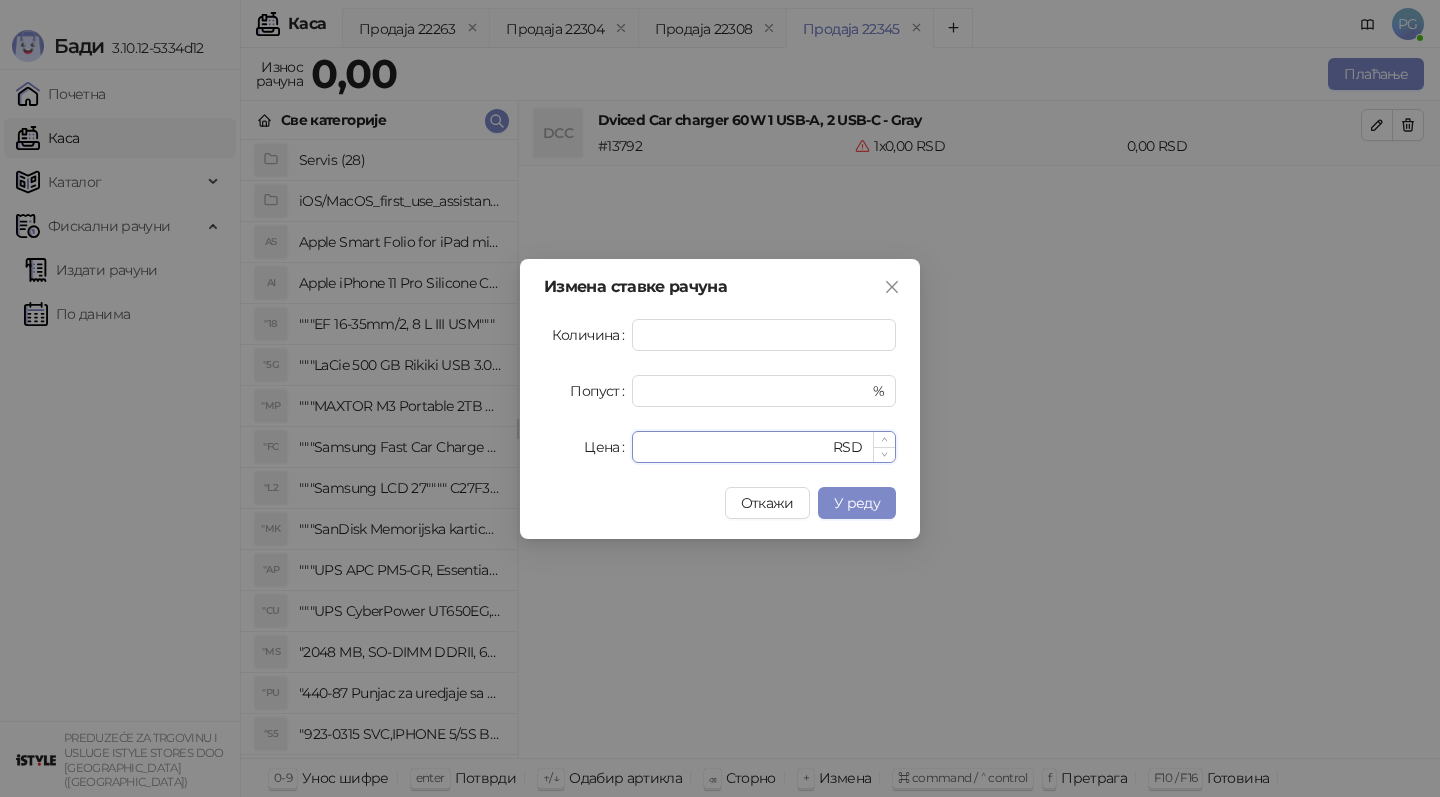 type on "****" 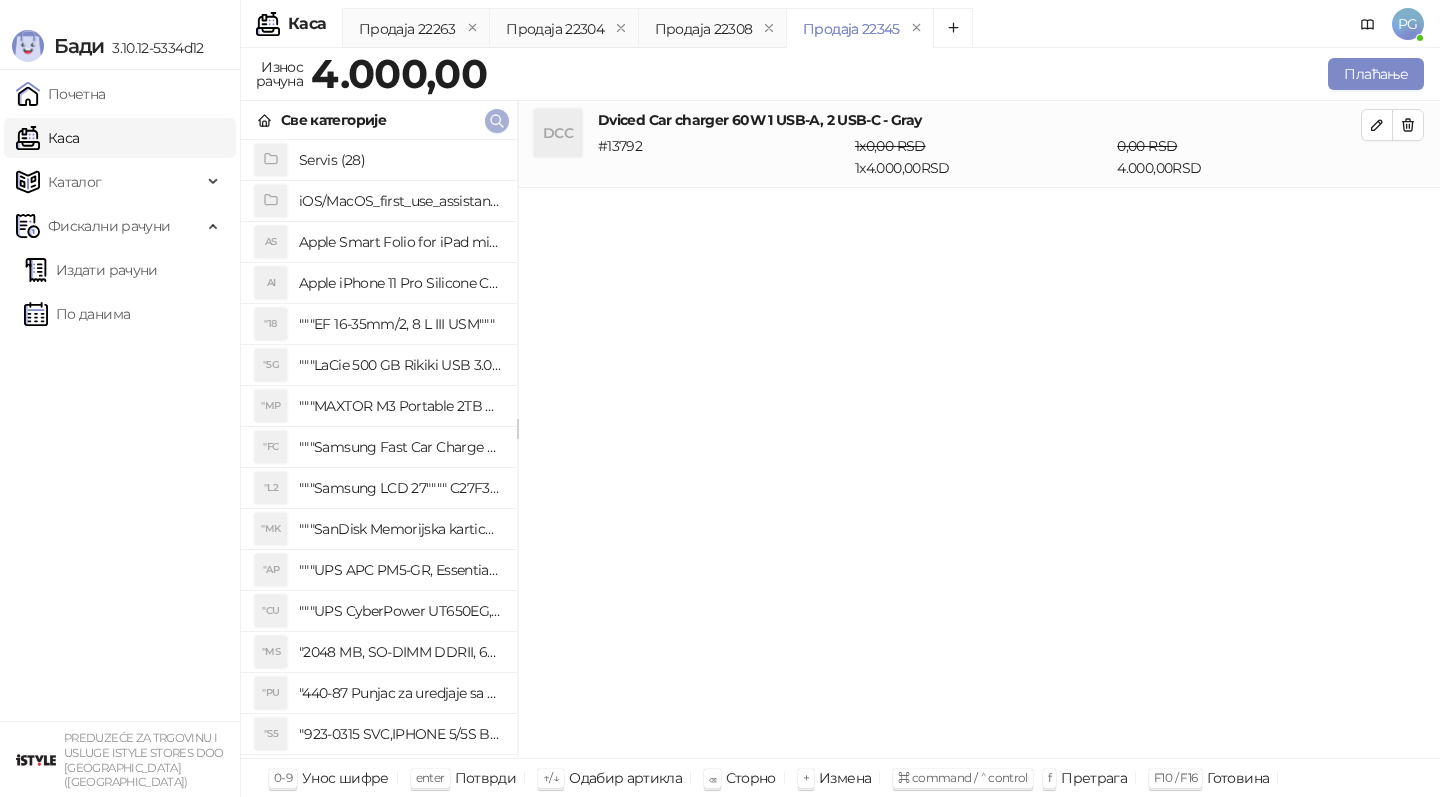 click 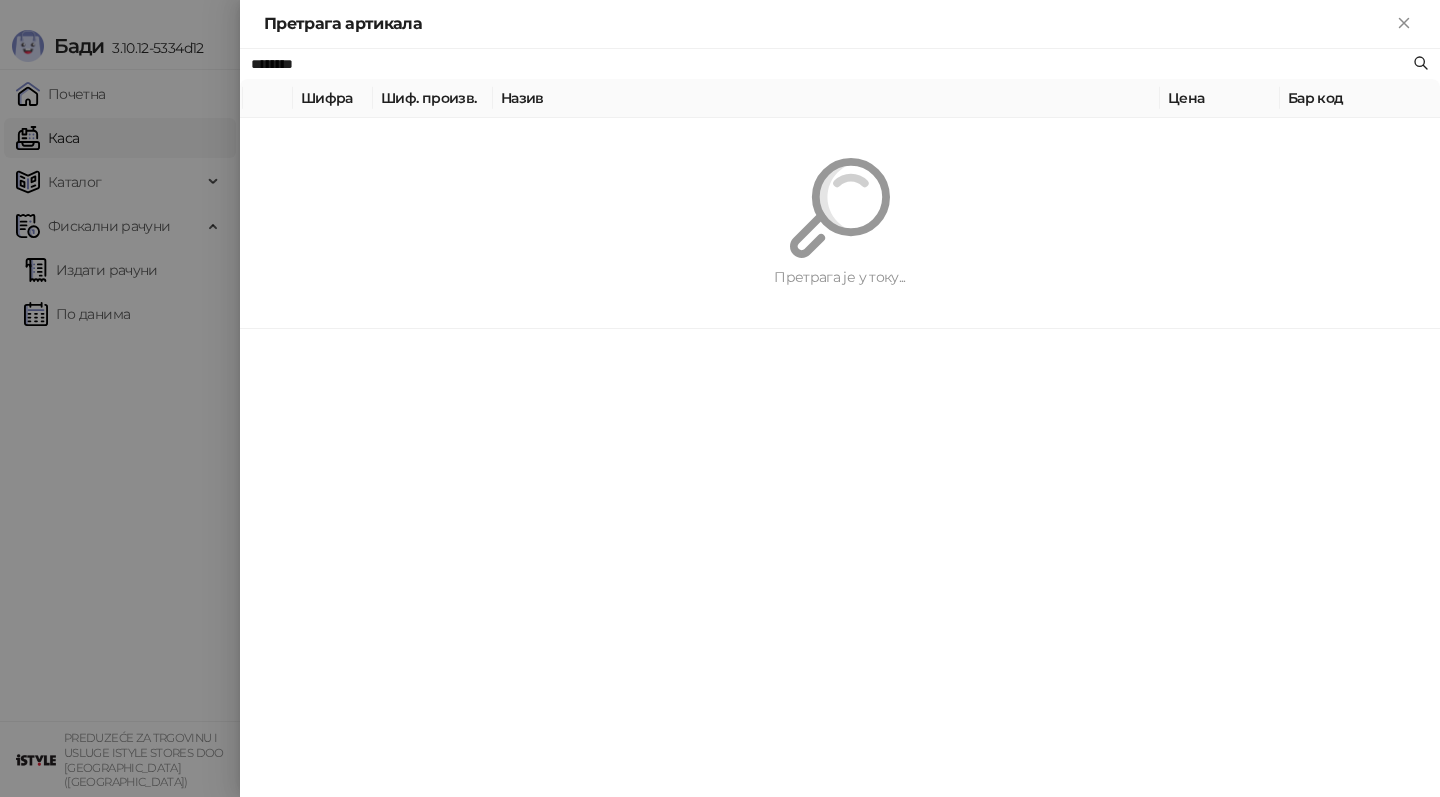 paste 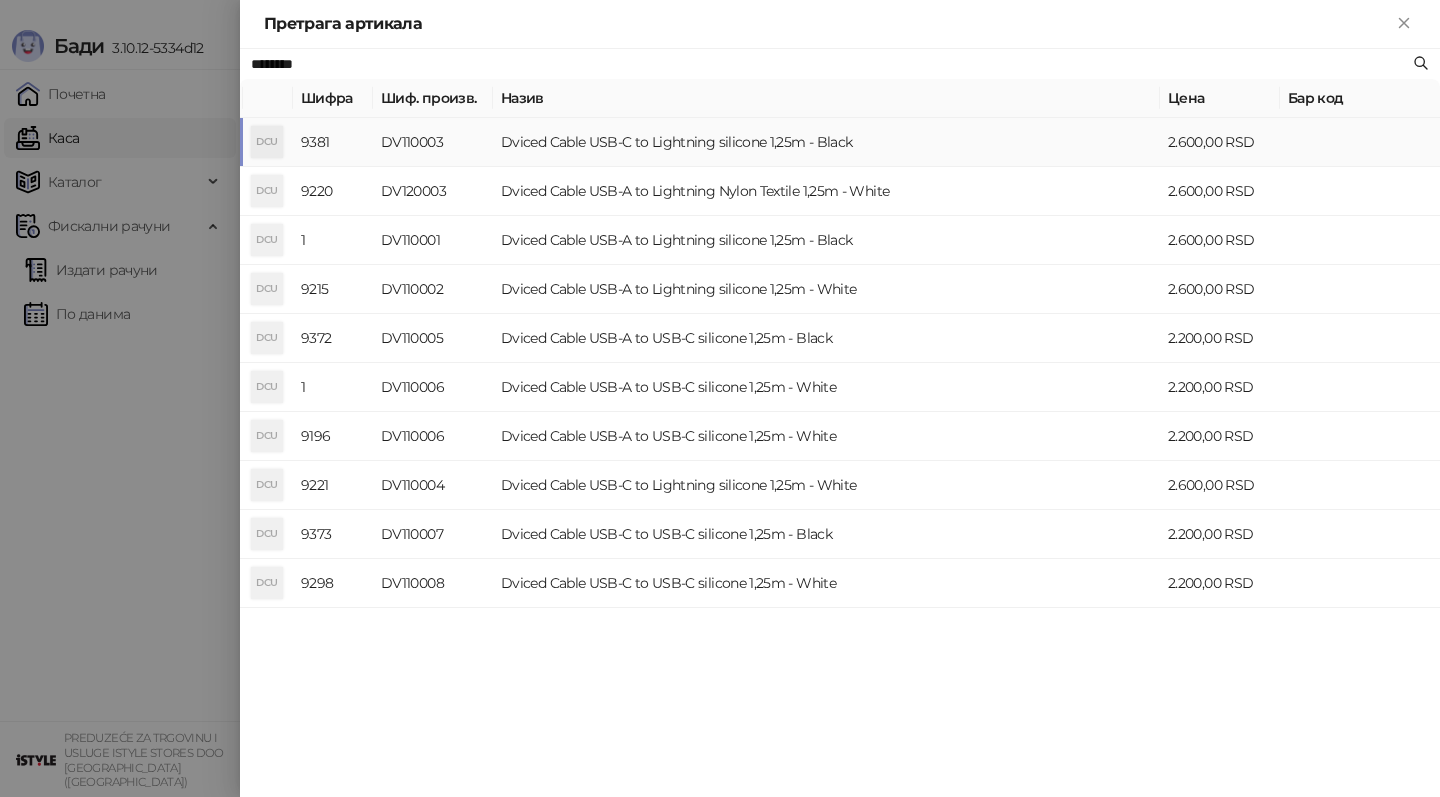 click on "Dviced Cable USB-C to Lightning silicone 1,25m - Black" at bounding box center (826, 142) 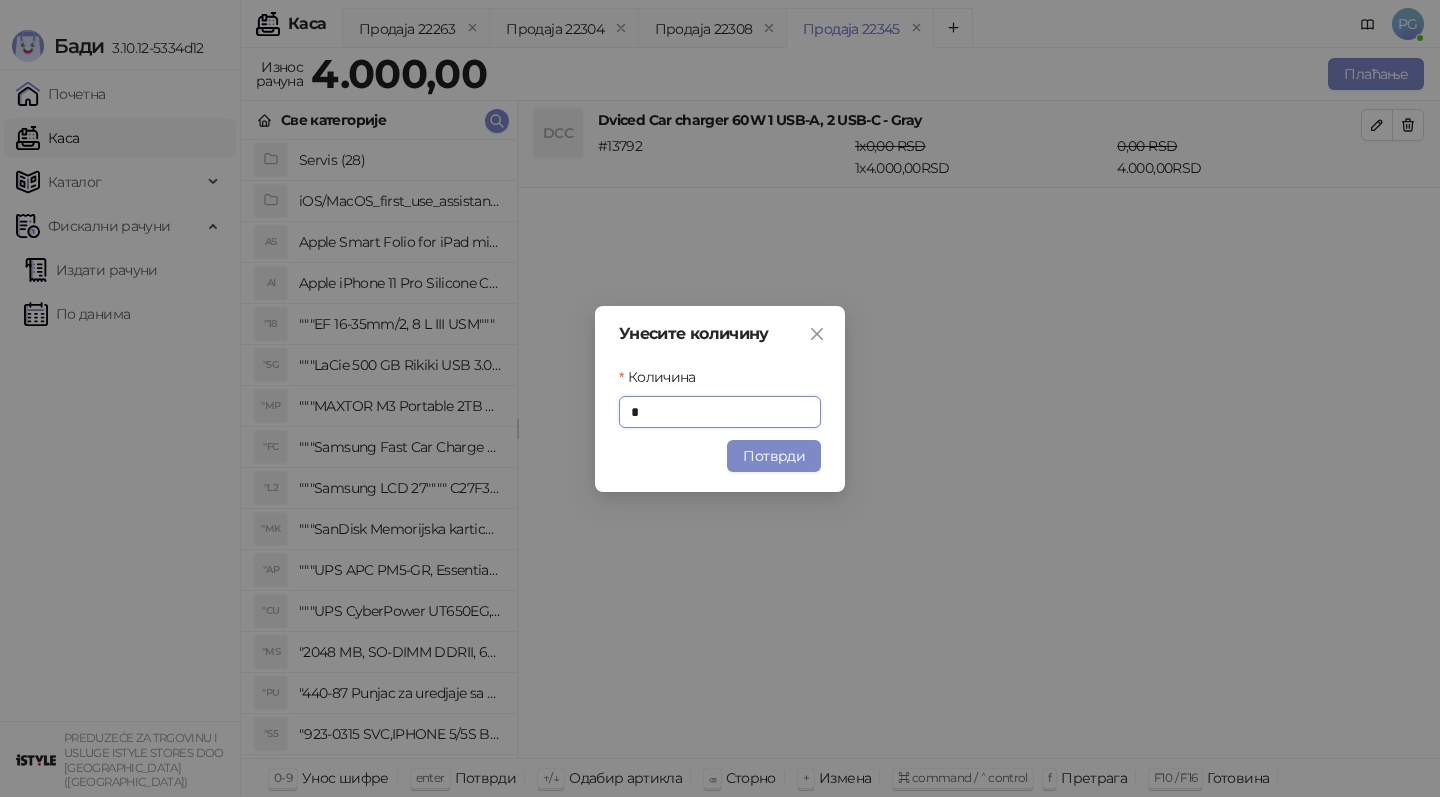 click on "Унесите количину Количина * Потврди" at bounding box center [720, 399] 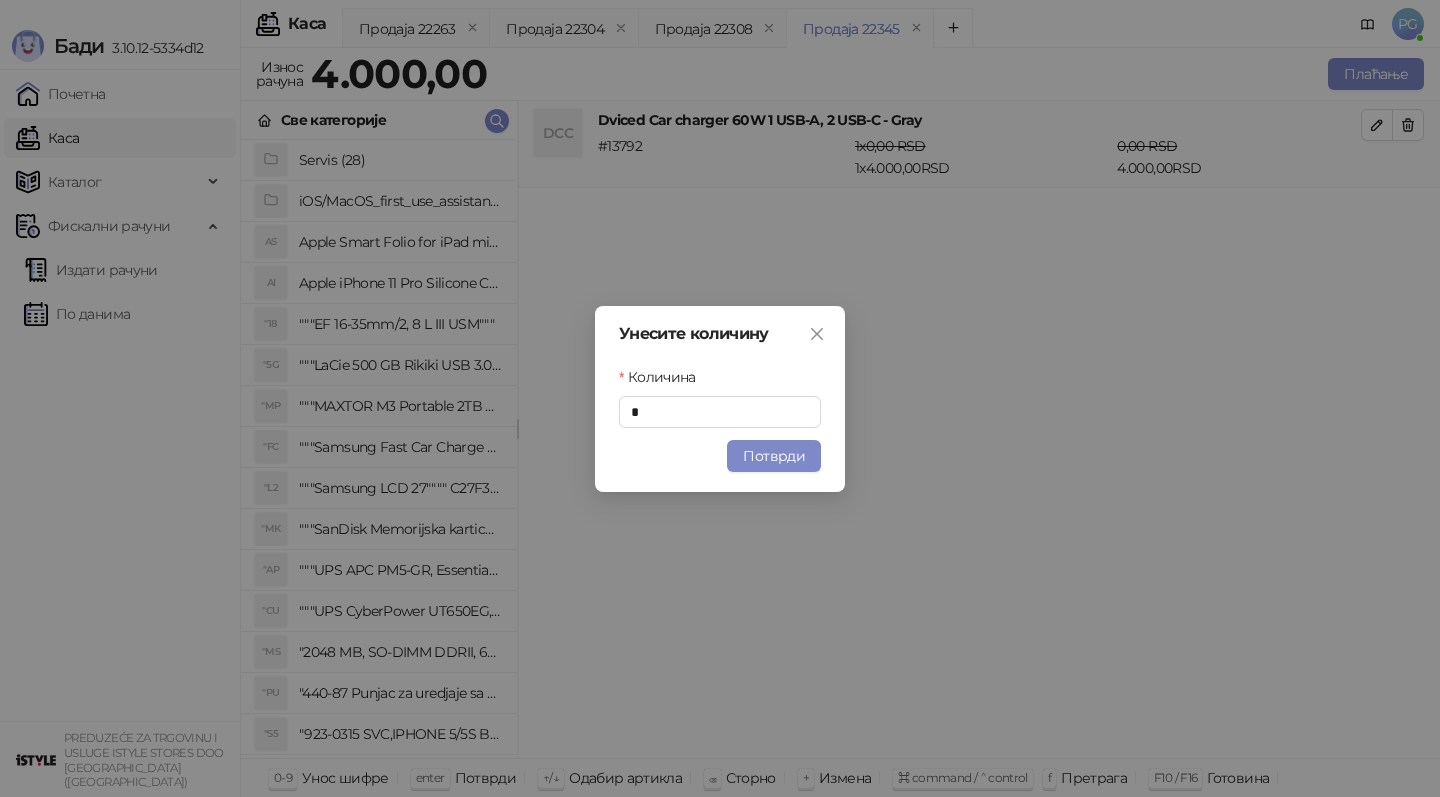 click on "Потврди" at bounding box center (774, 456) 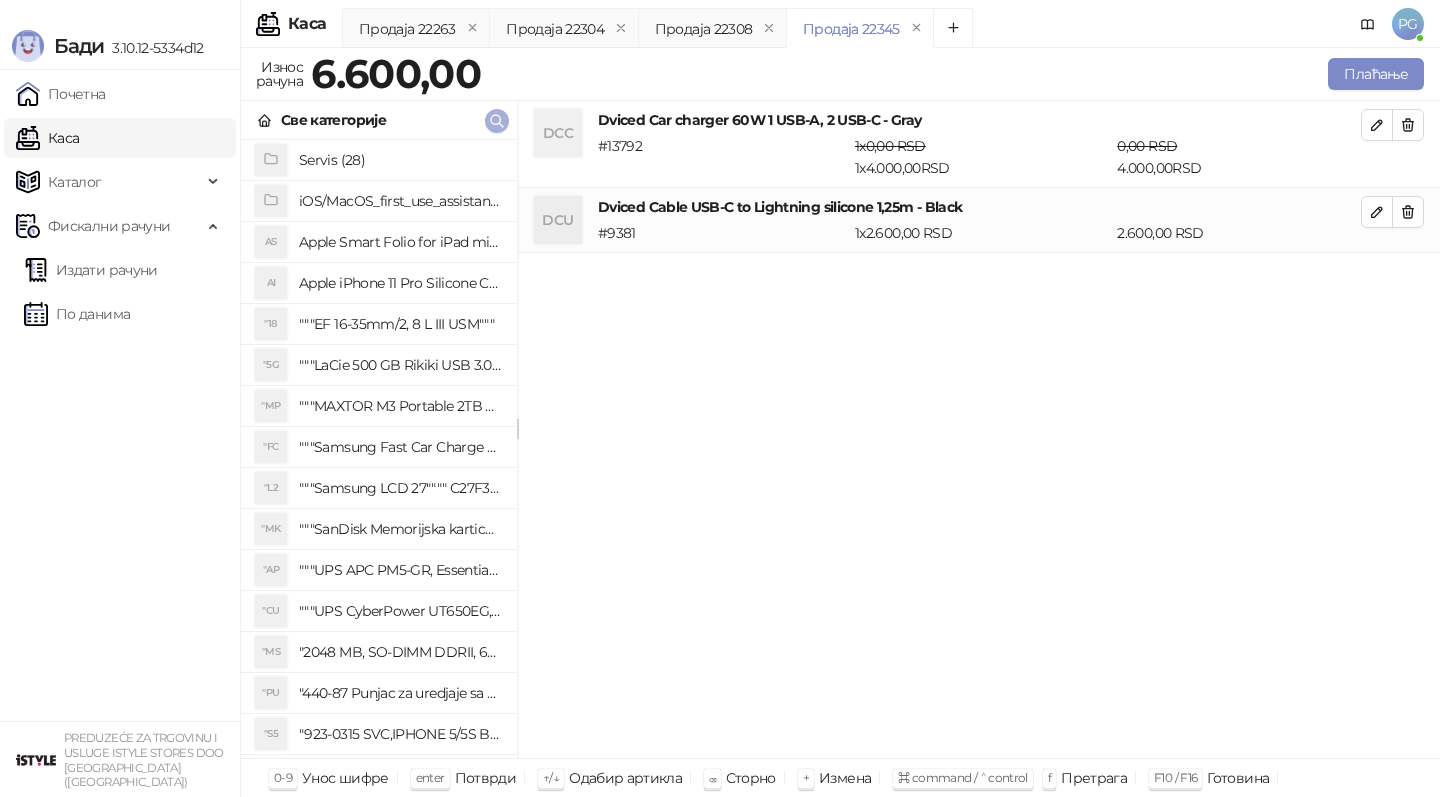 click 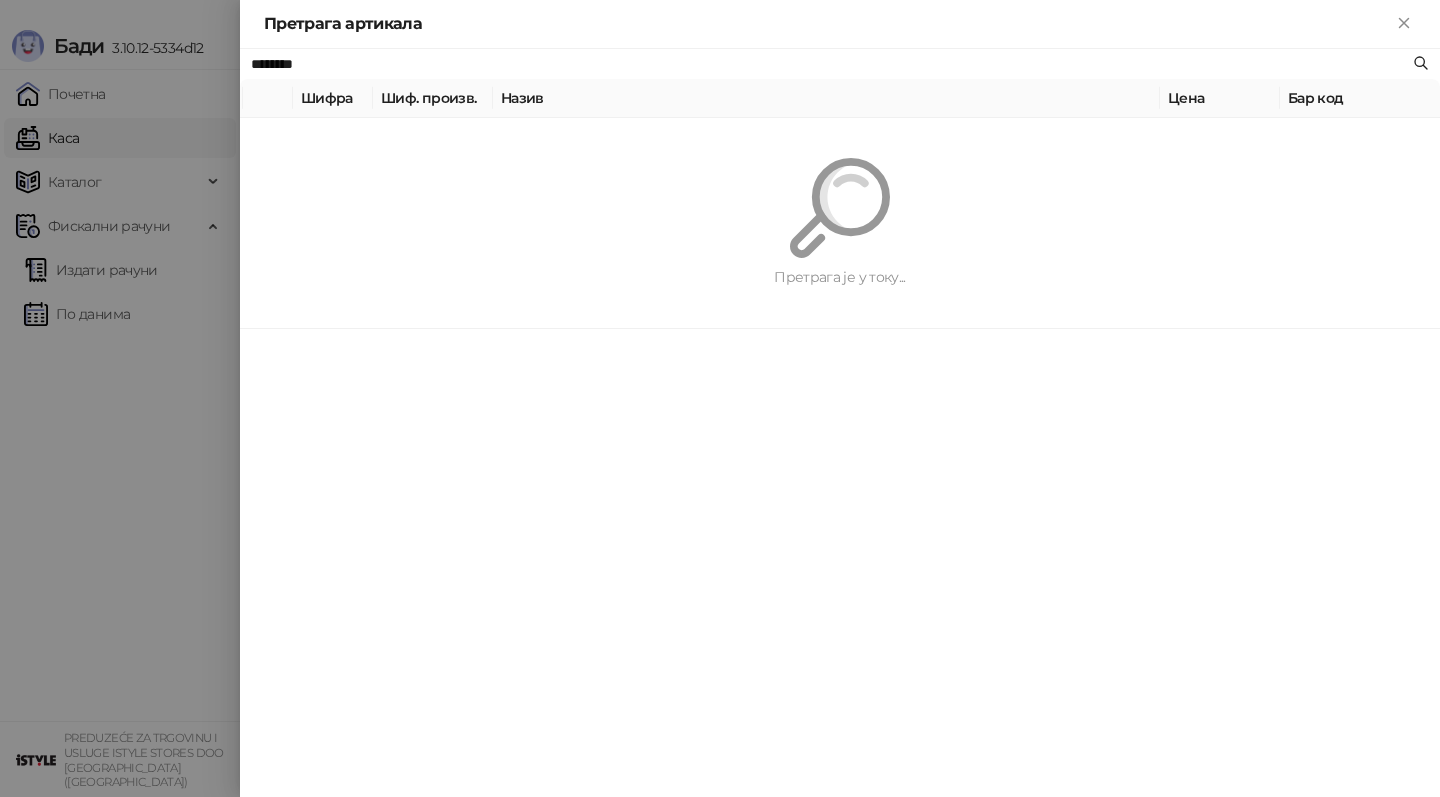 paste 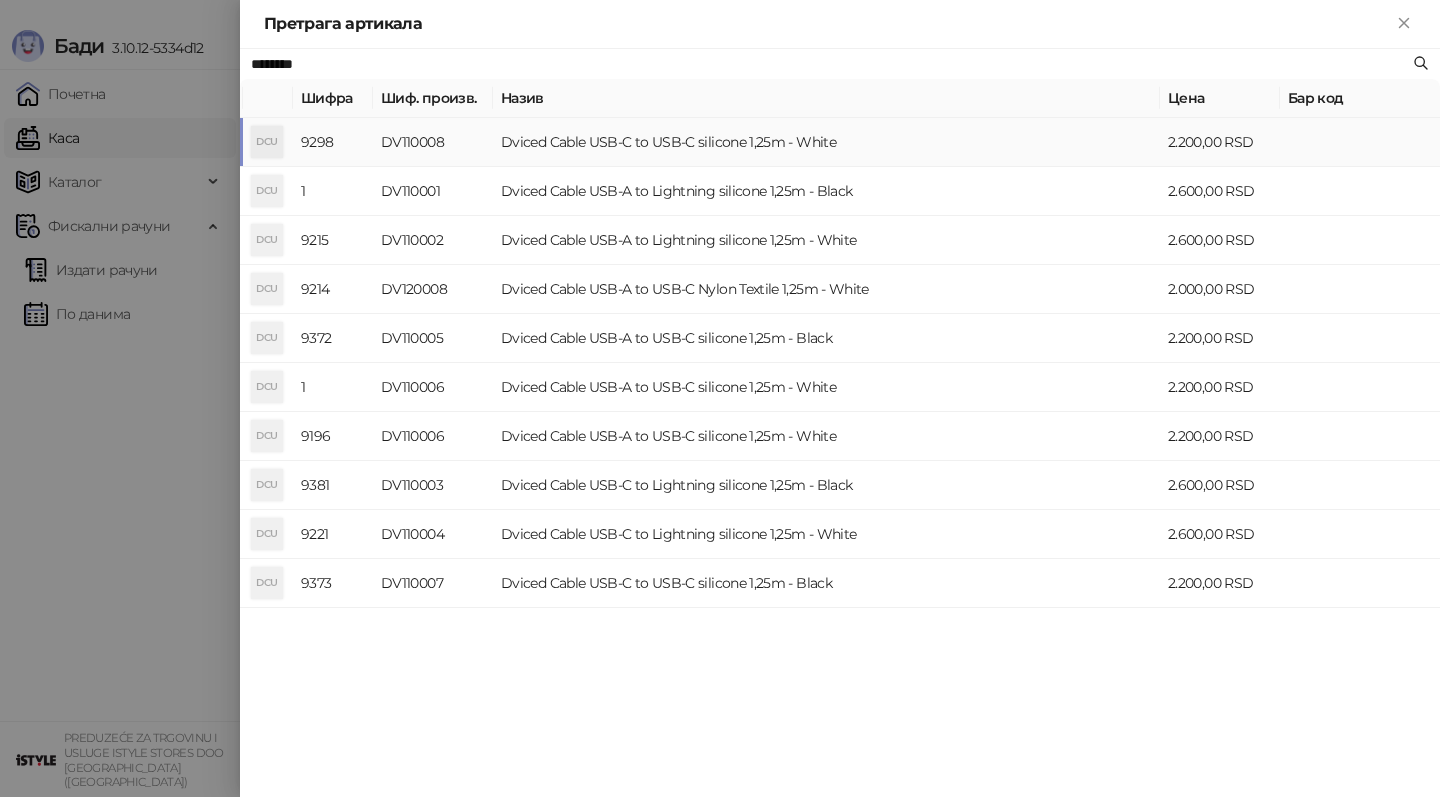 type on "********" 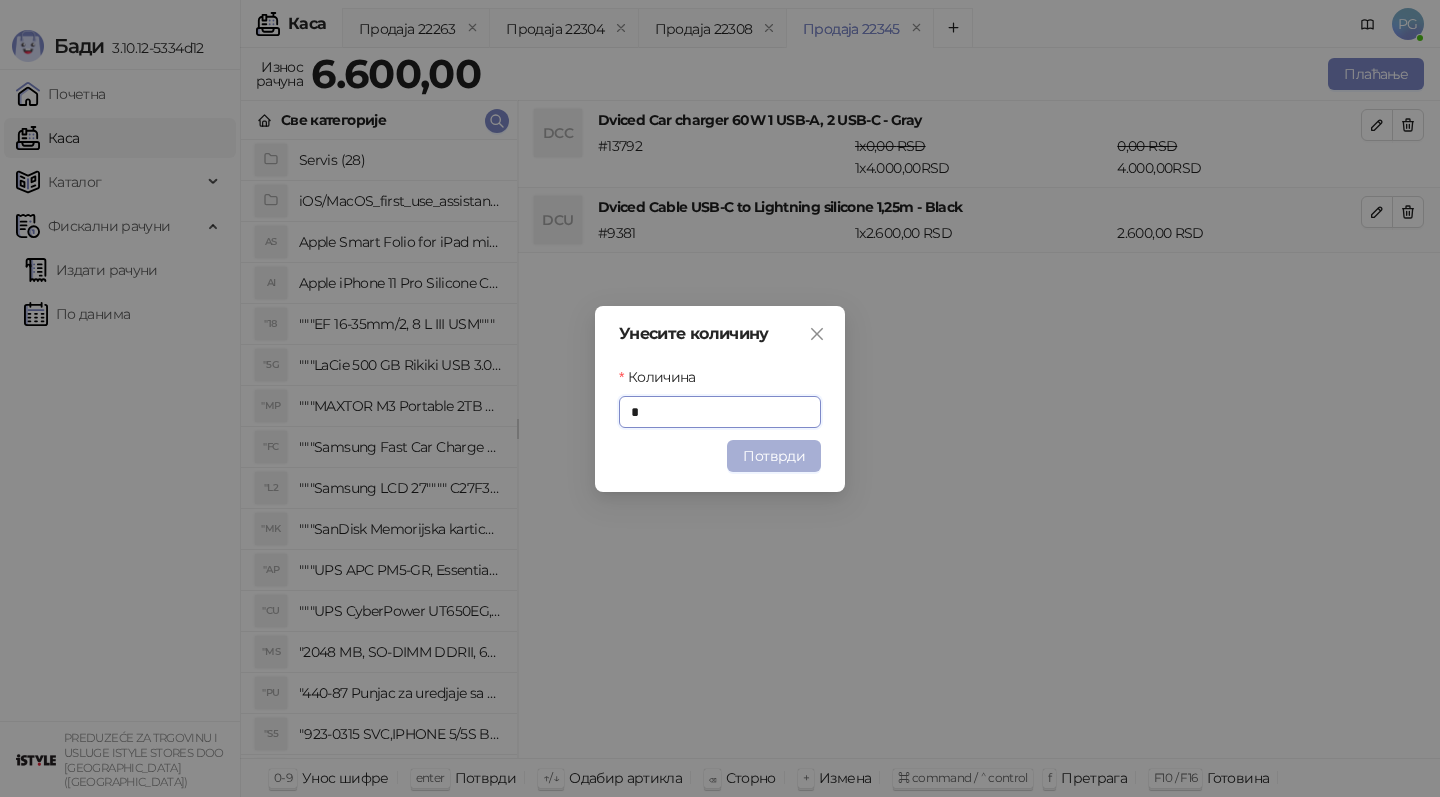 click on "Потврди" at bounding box center [774, 456] 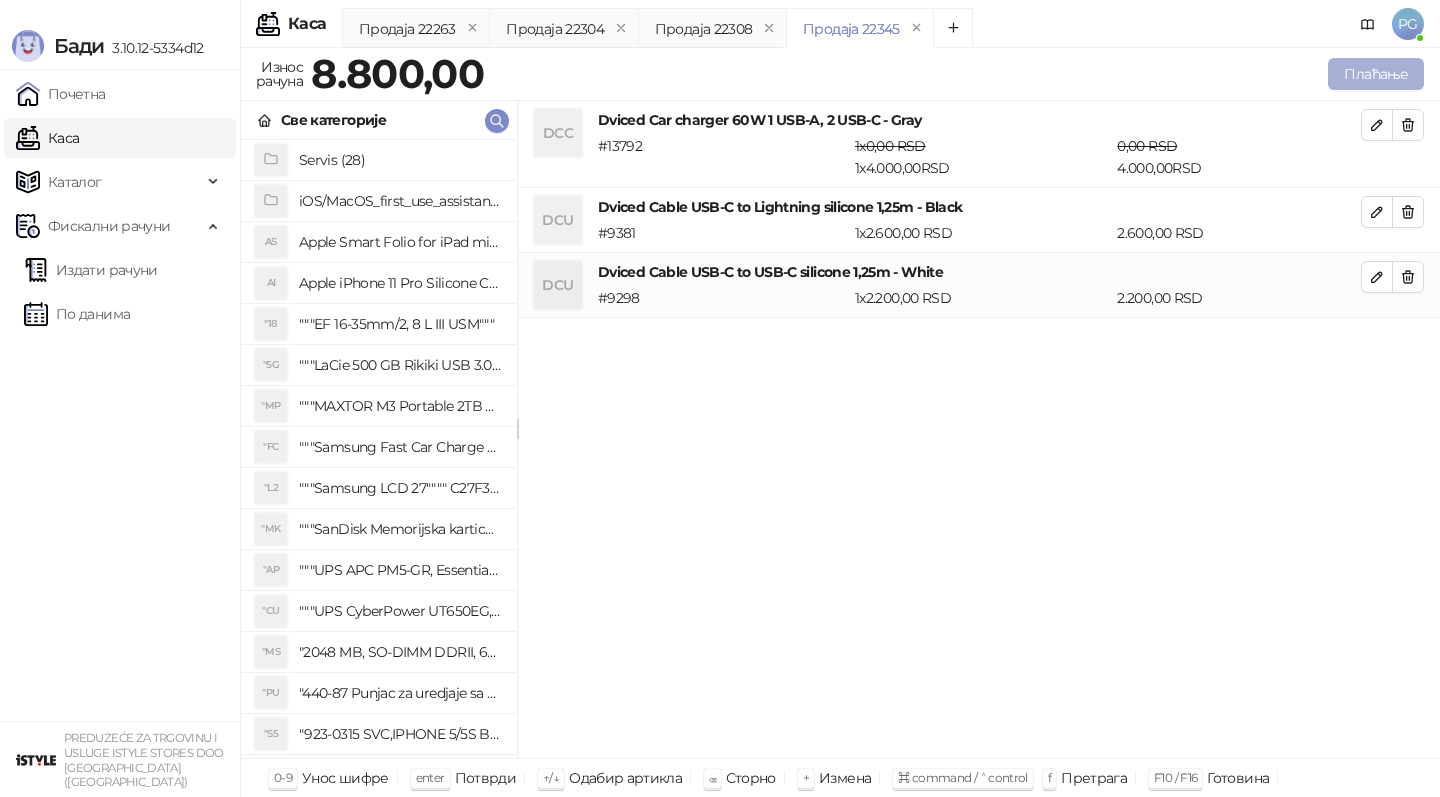 click on "Плаћање" at bounding box center [1376, 74] 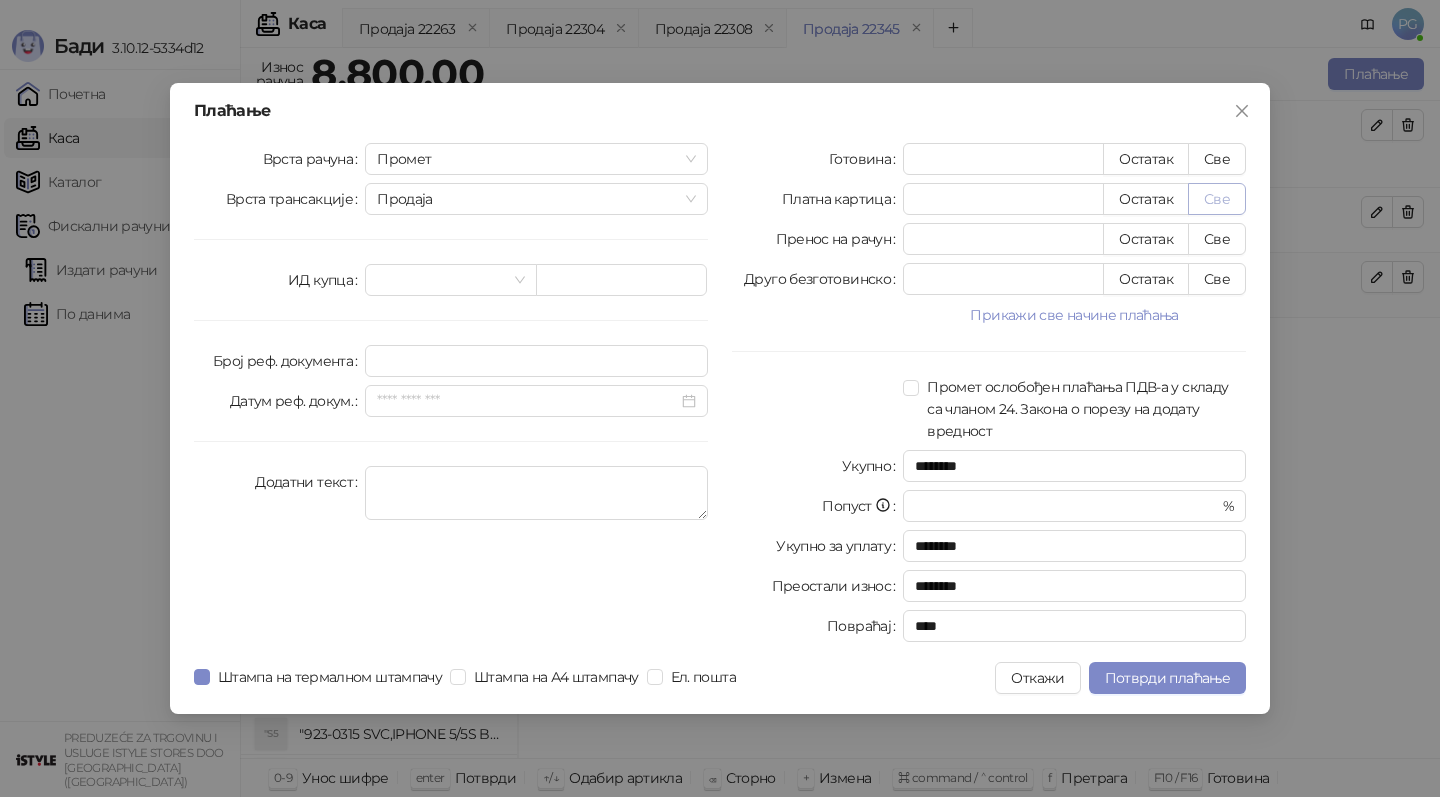 click on "Све" at bounding box center [1217, 199] 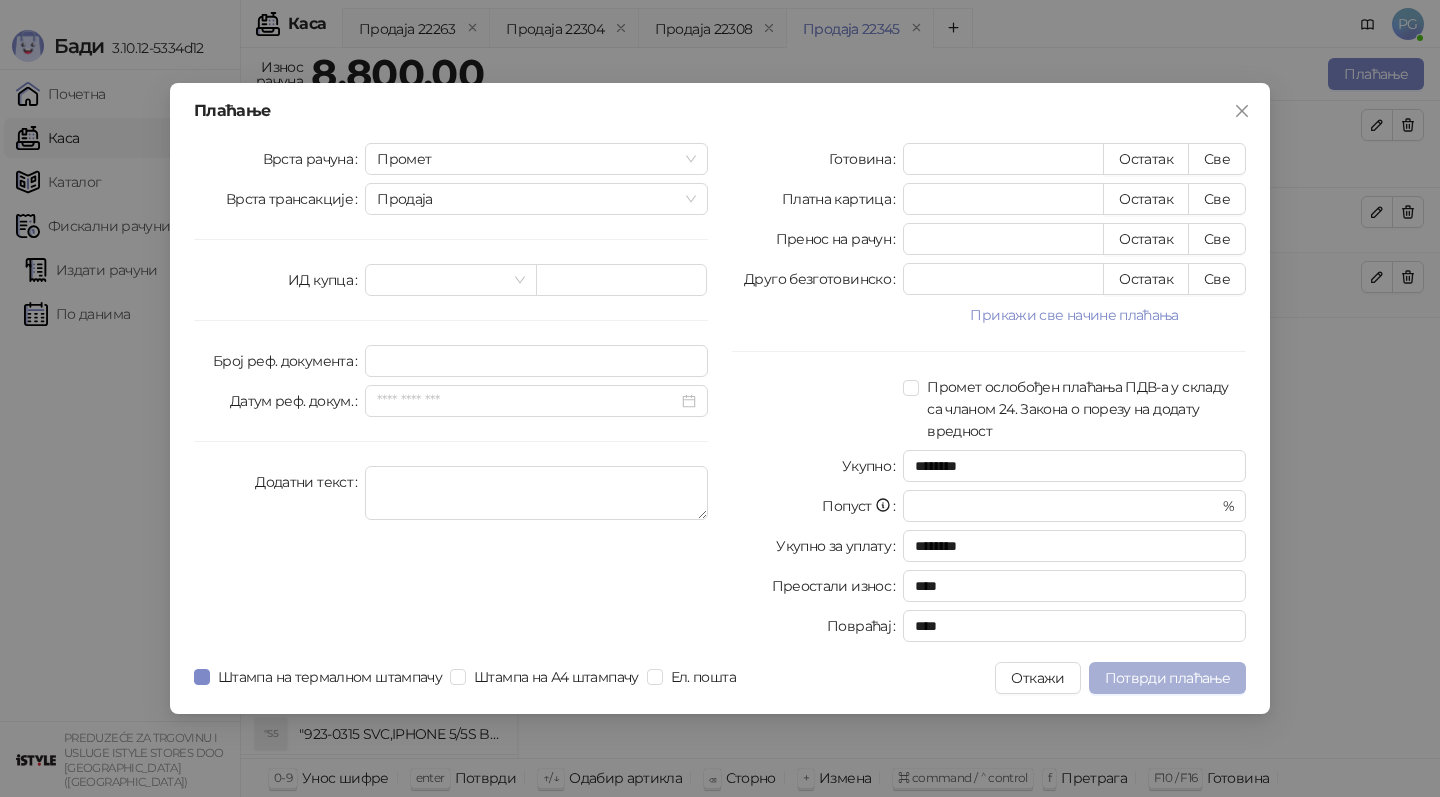 click on "Потврди плаћање" at bounding box center (1167, 678) 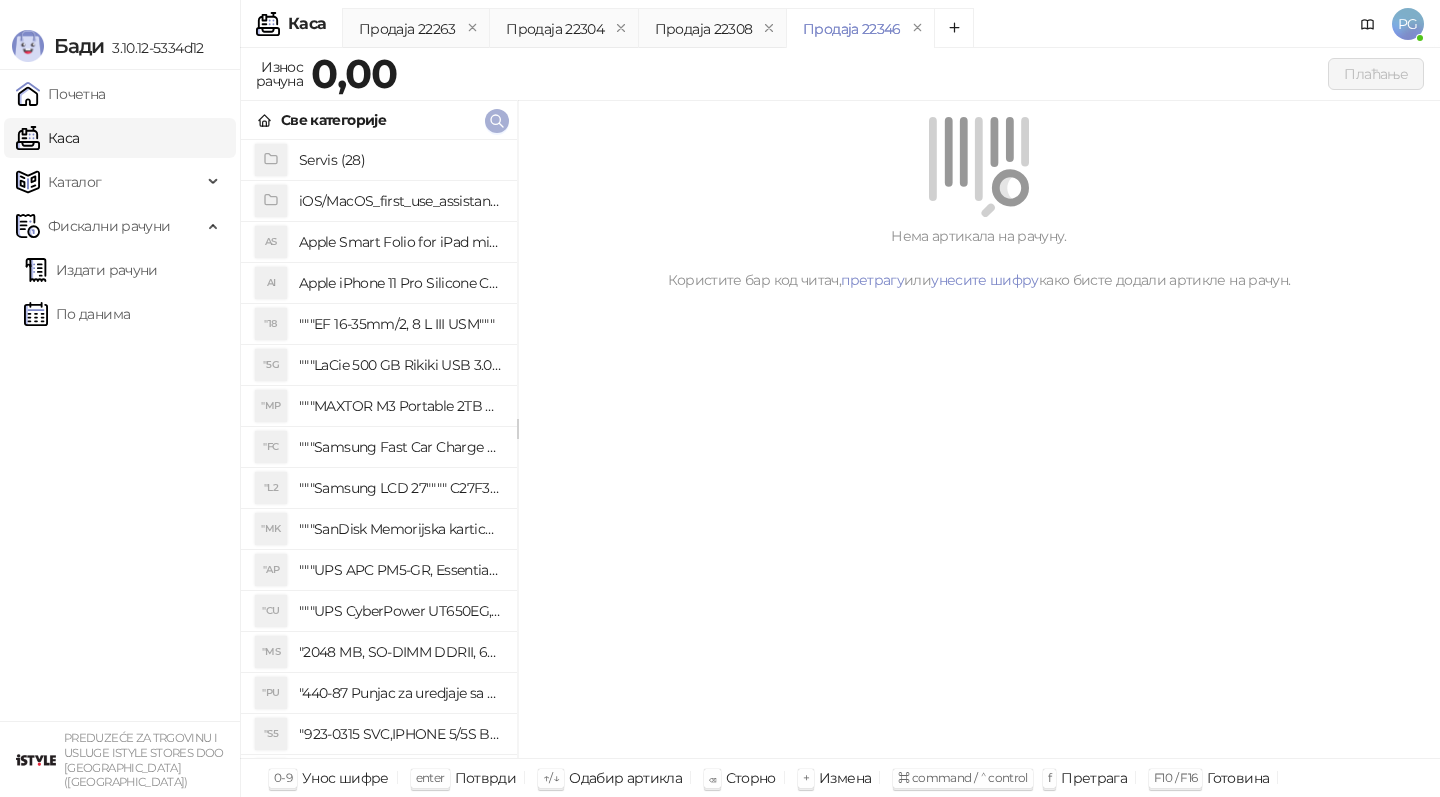 click at bounding box center (497, 121) 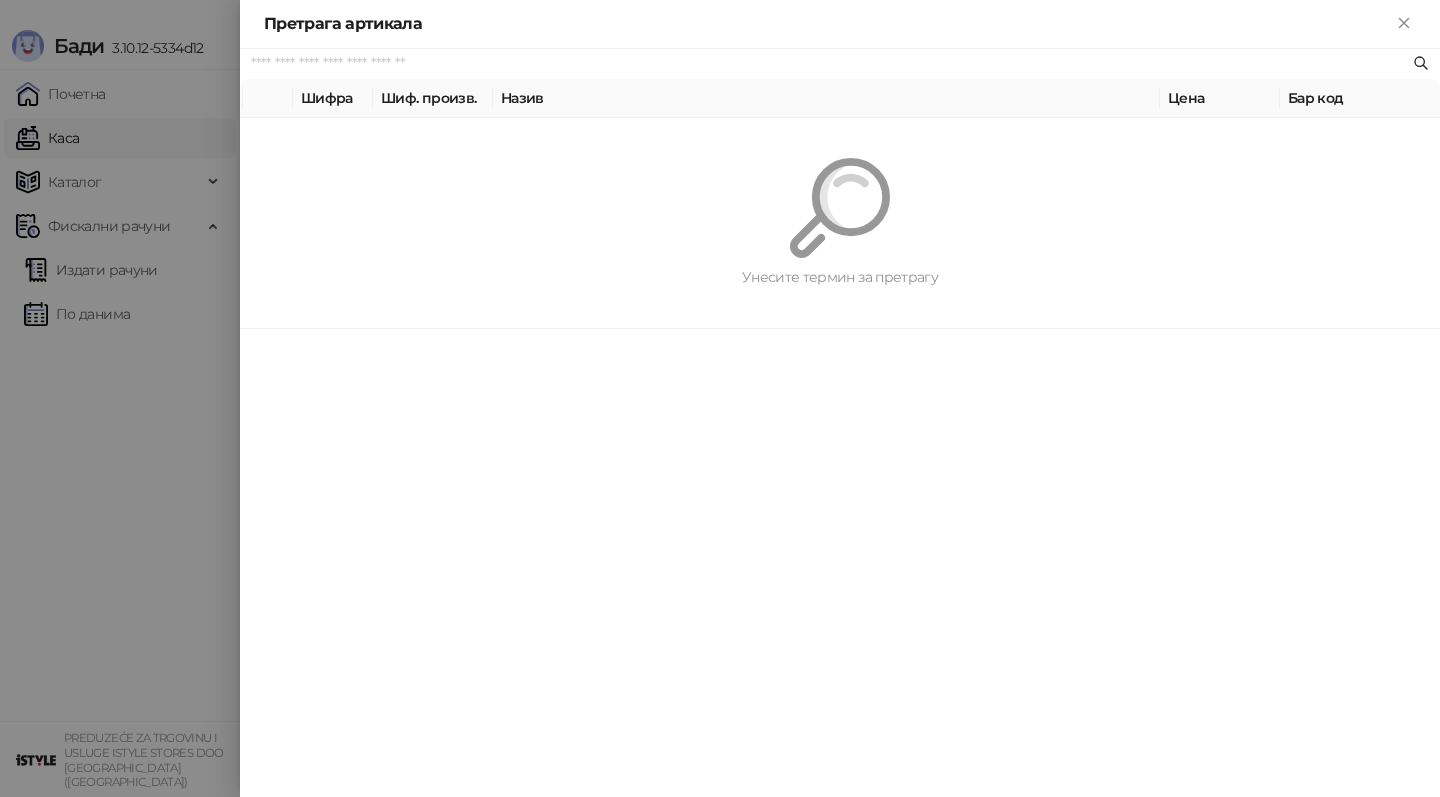 paste on "*********" 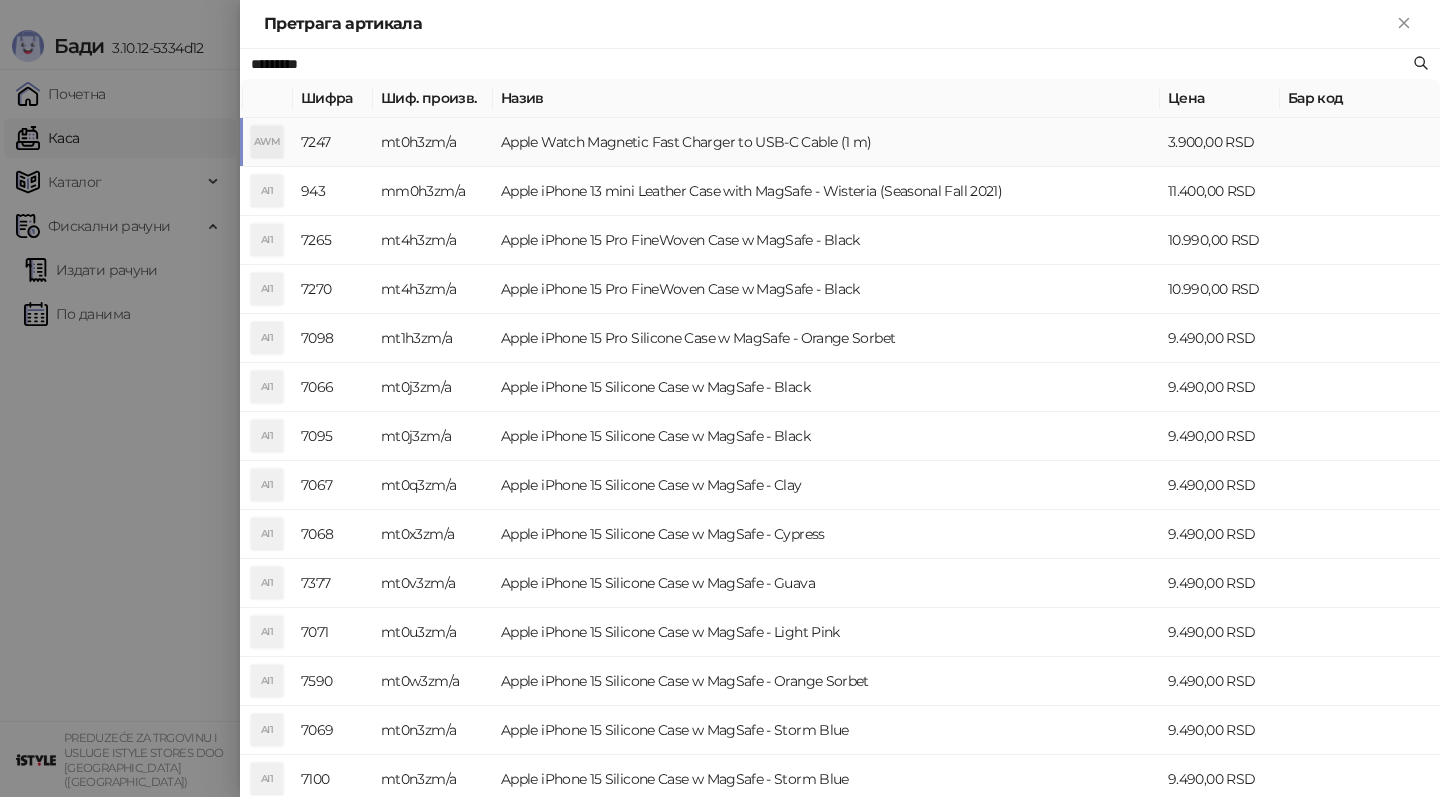 type on "*********" 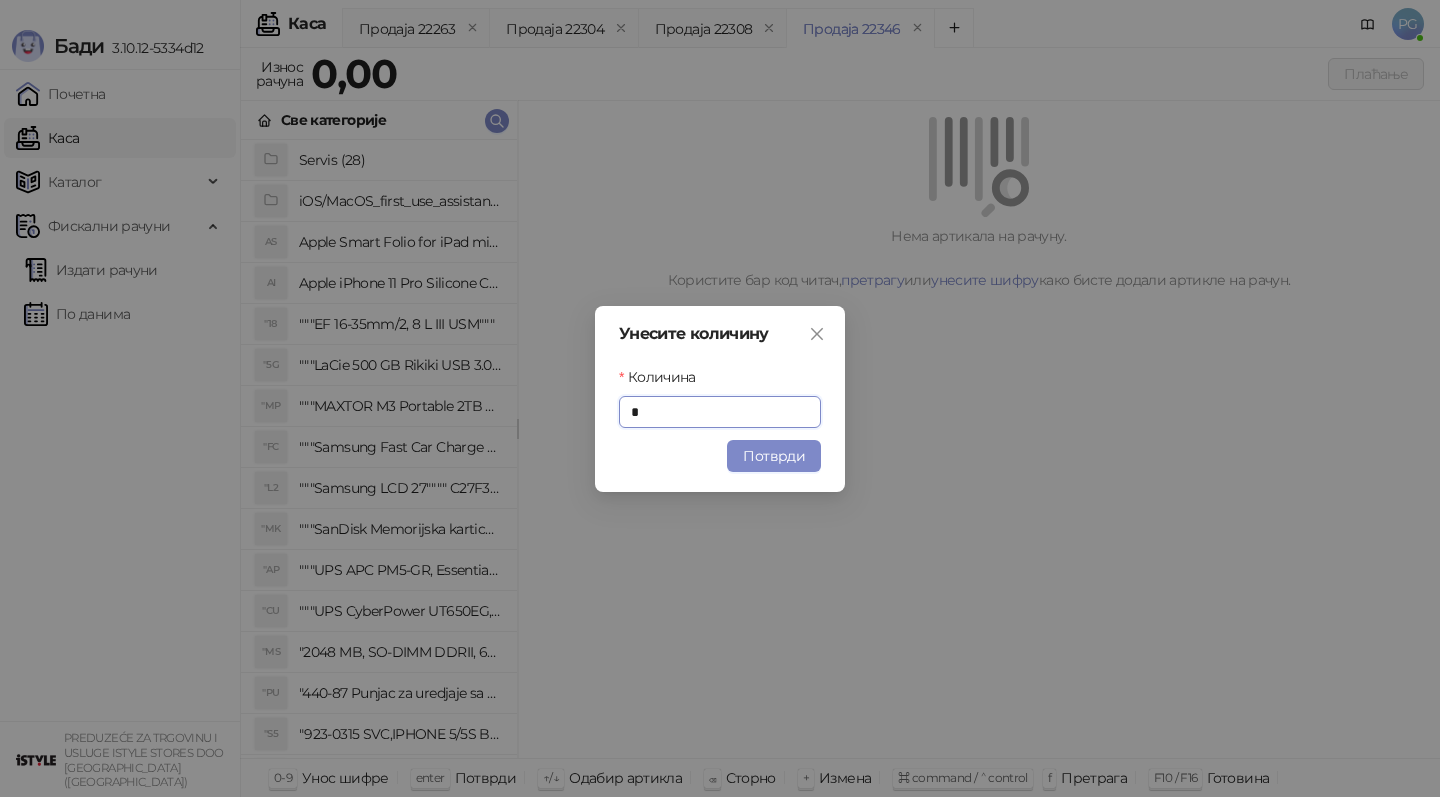 click on "Унесите количину Количина * Потврди" at bounding box center [720, 399] 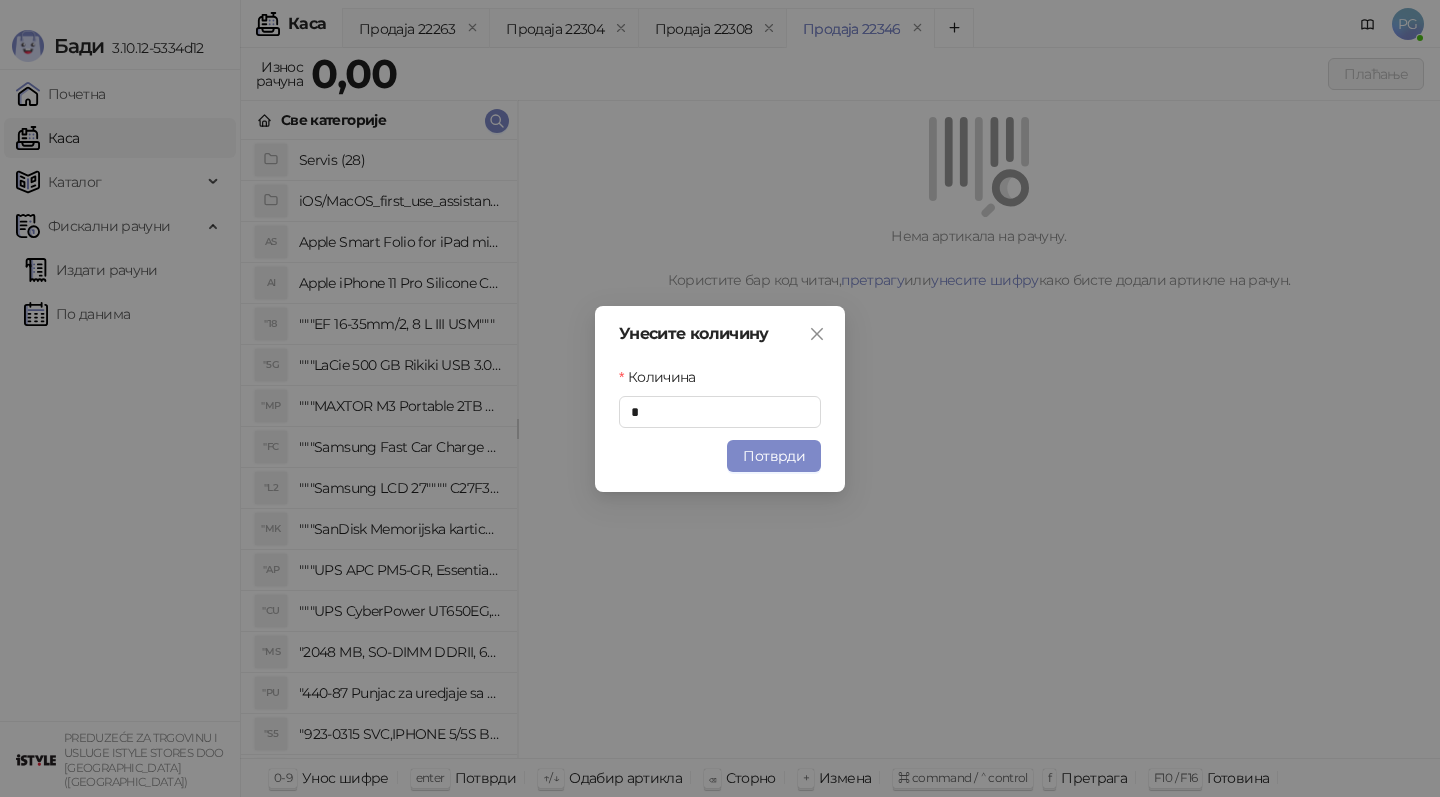 click on "Потврди" at bounding box center (774, 456) 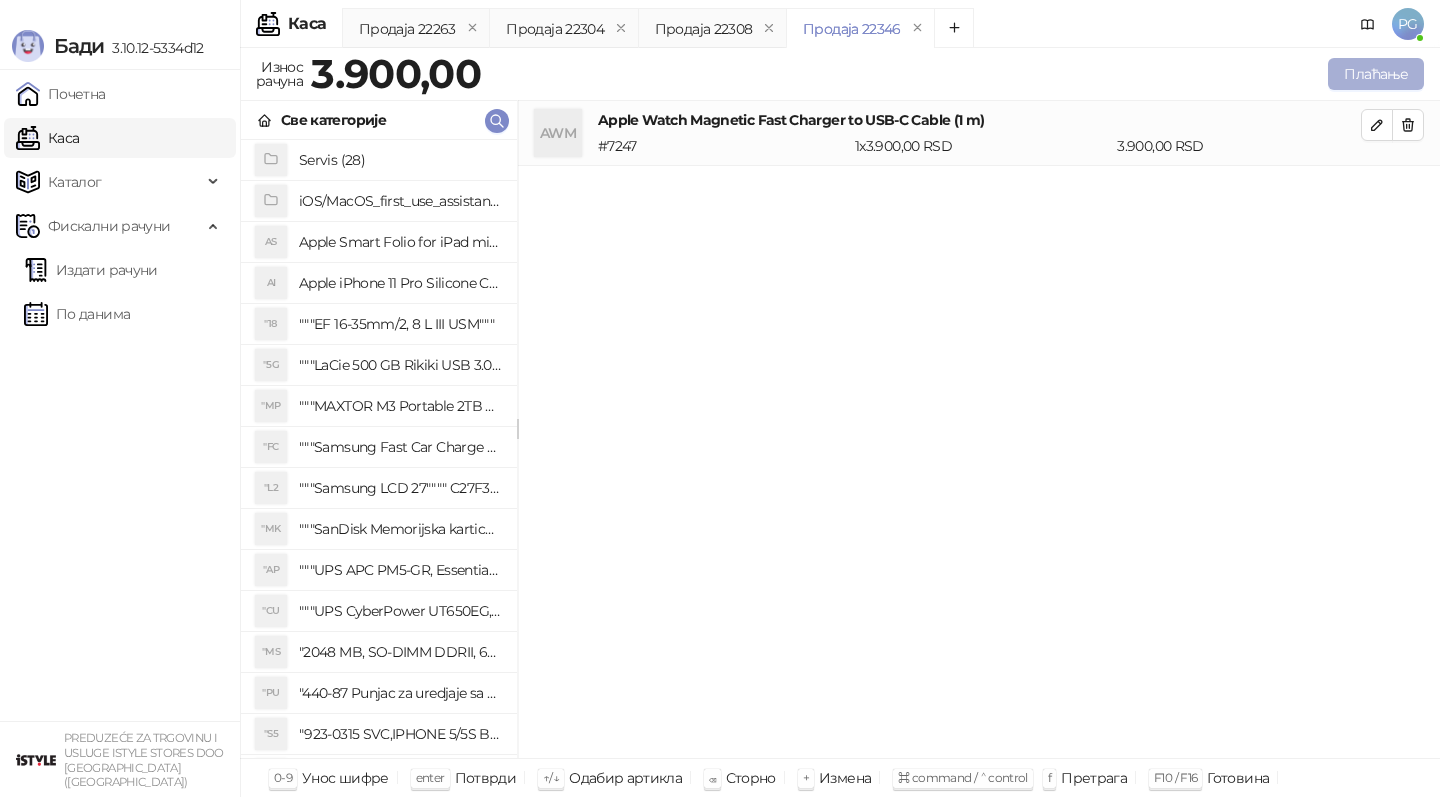 click on "Плаћање" at bounding box center [1376, 74] 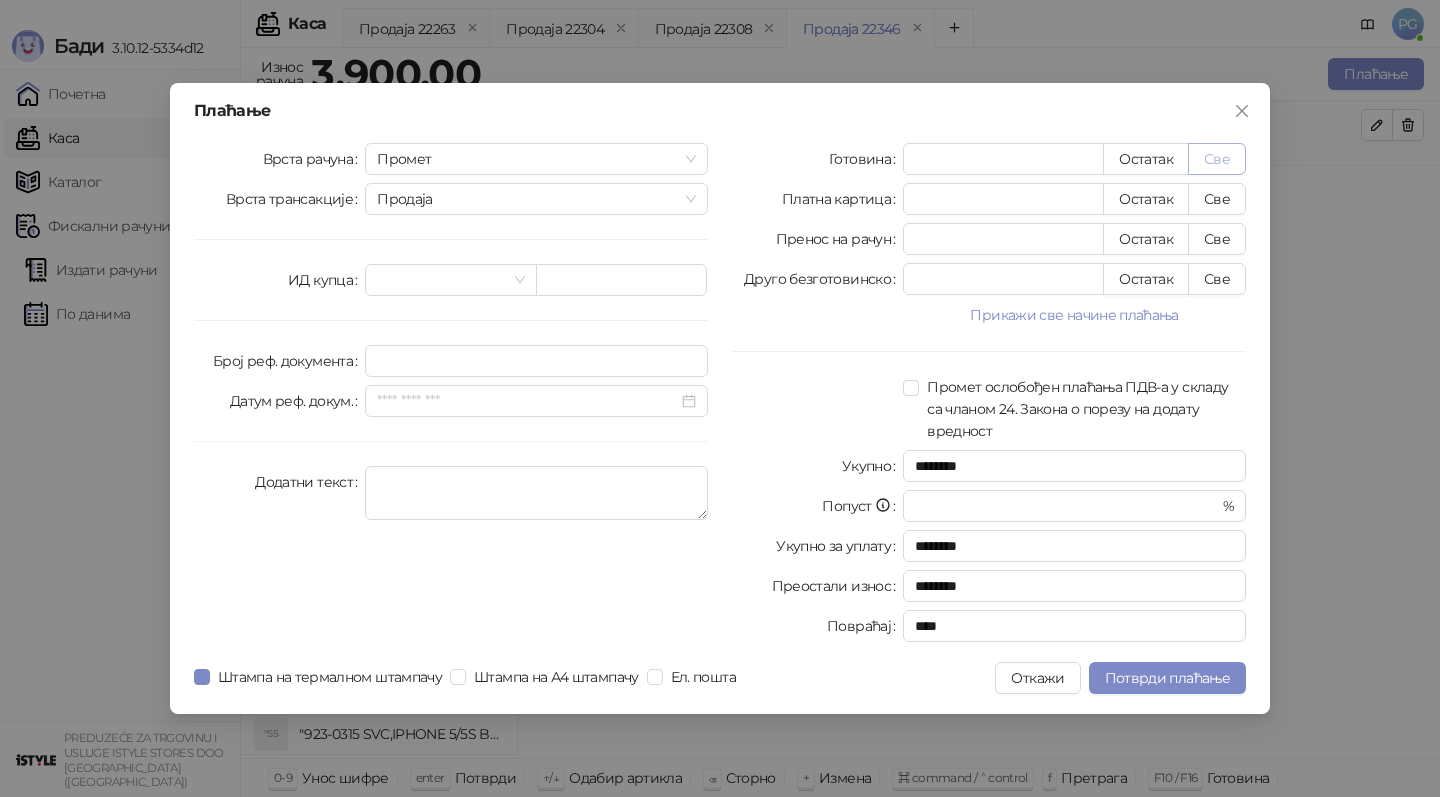 click on "Све" at bounding box center [1217, 159] 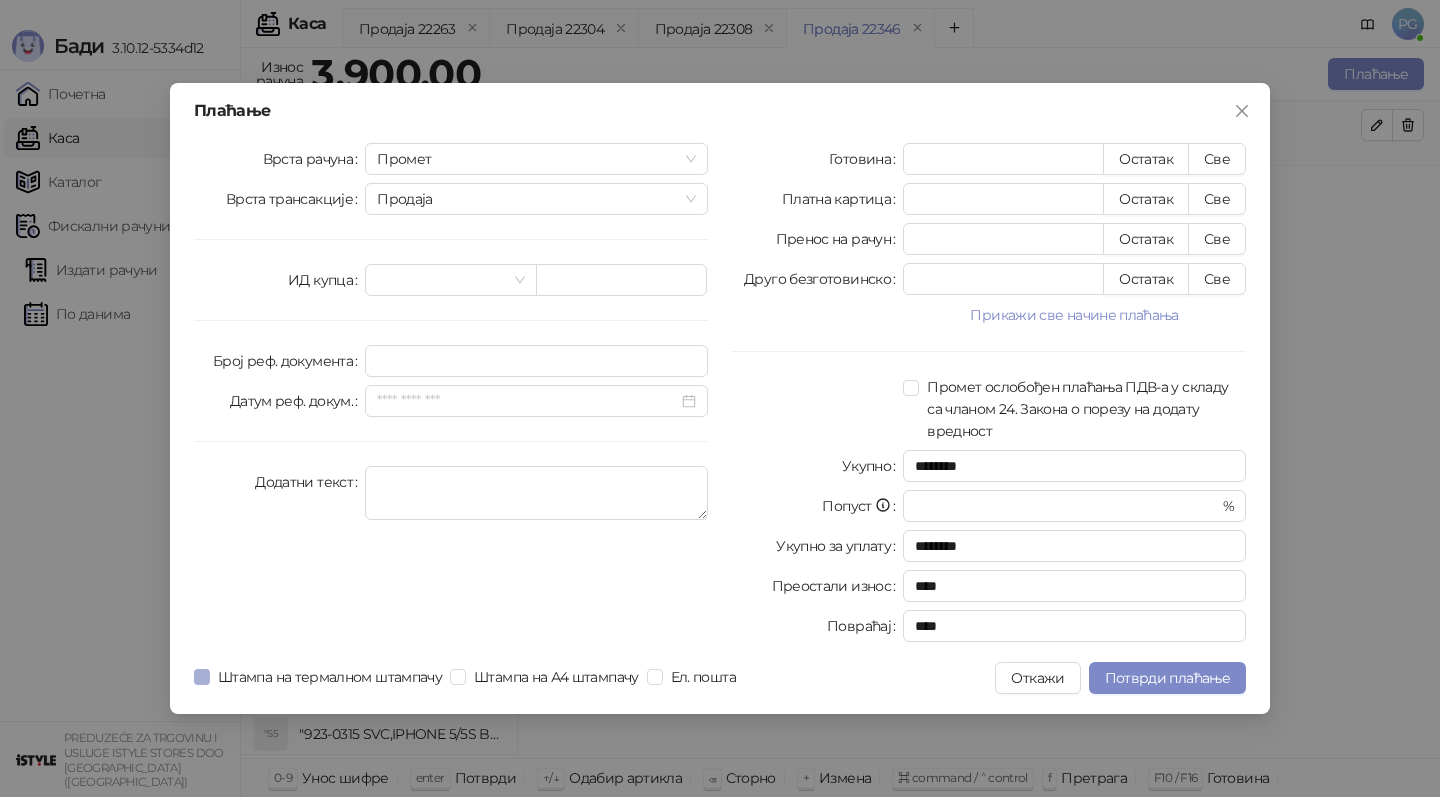 click on "Штампа на термалном штампачу" at bounding box center [330, 677] 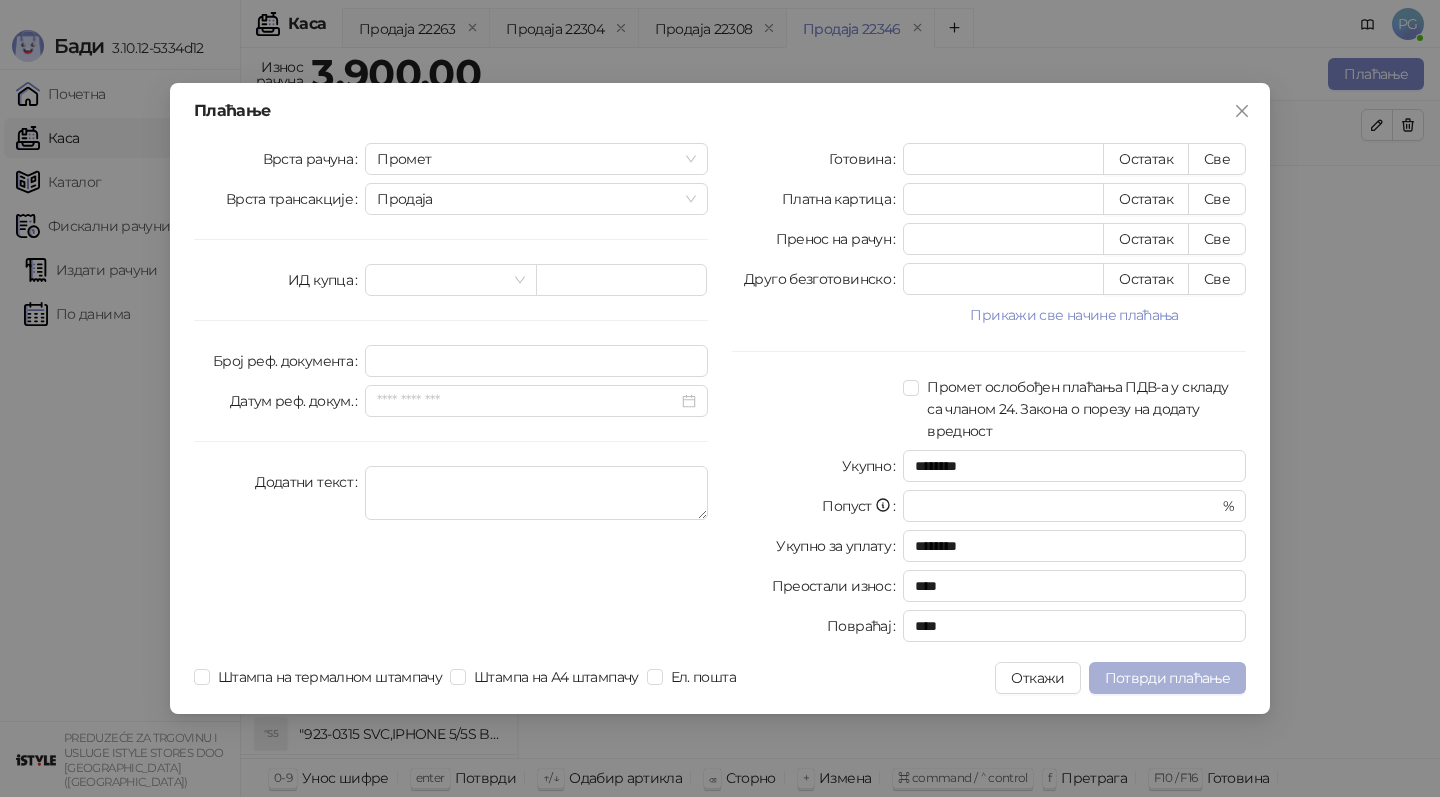 click on "Потврди плаћање" at bounding box center (1167, 678) 